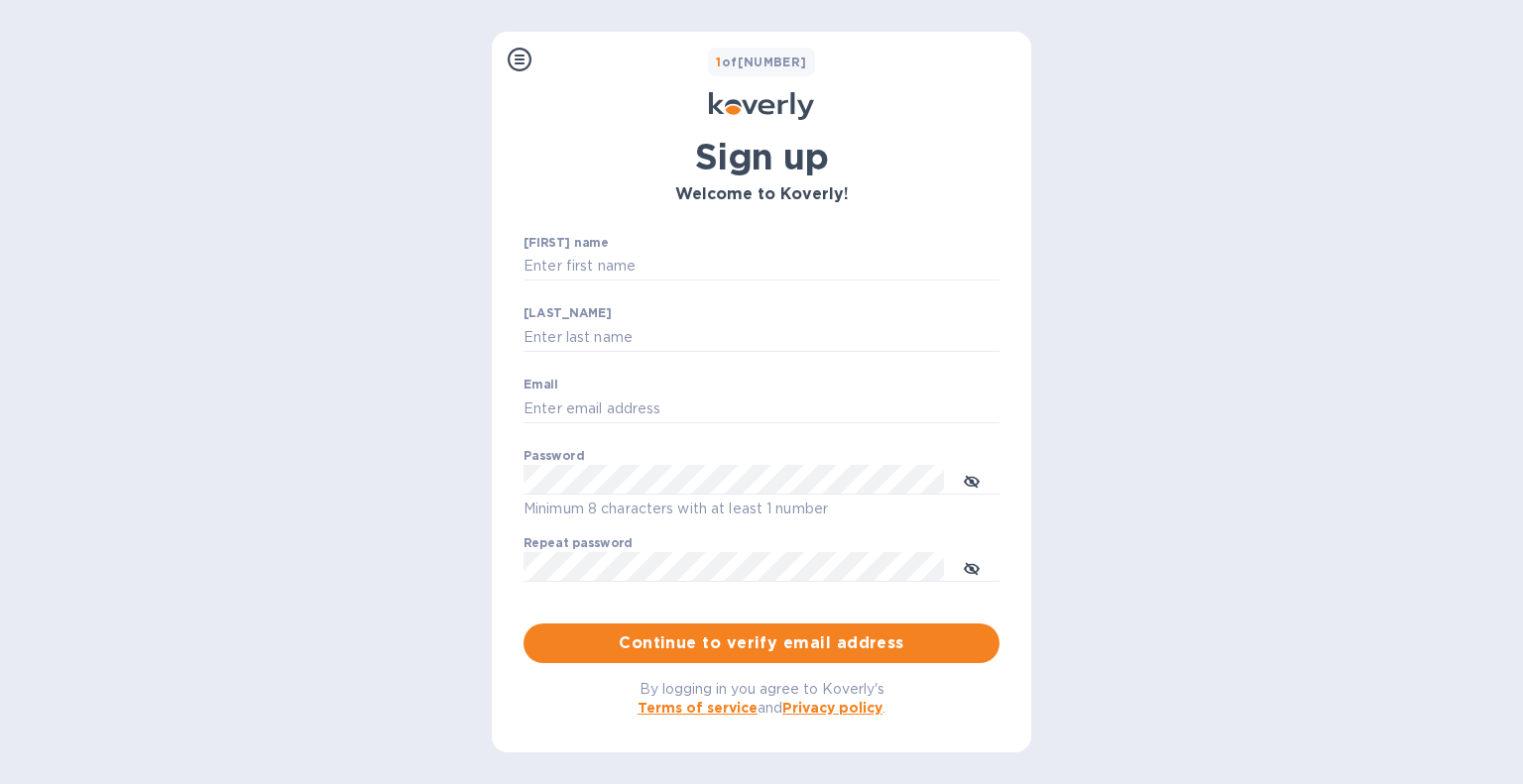 scroll, scrollTop: 0, scrollLeft: 0, axis: both 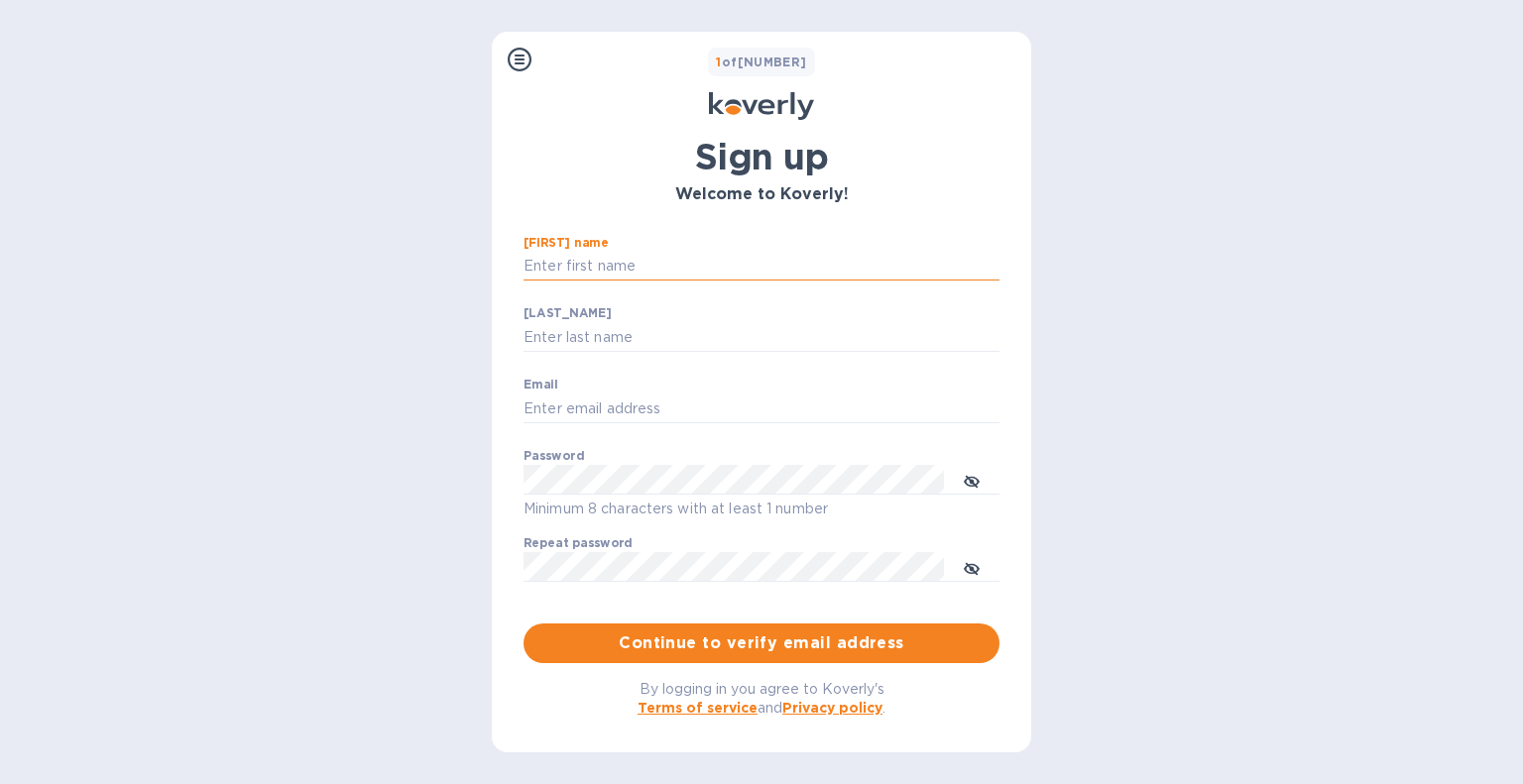 click on "[FIRST] name" at bounding box center (762, 267) 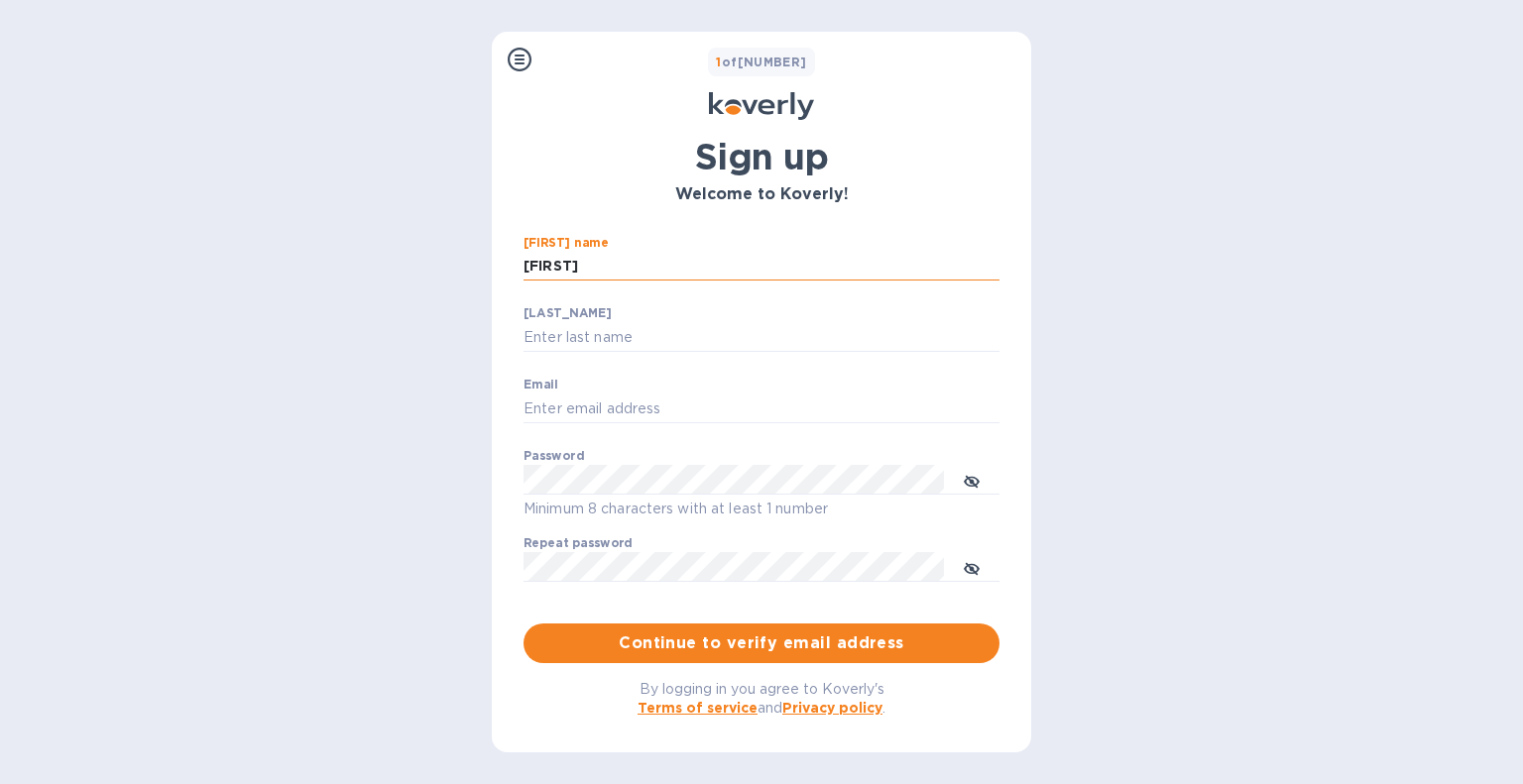 type on "[LAST]" 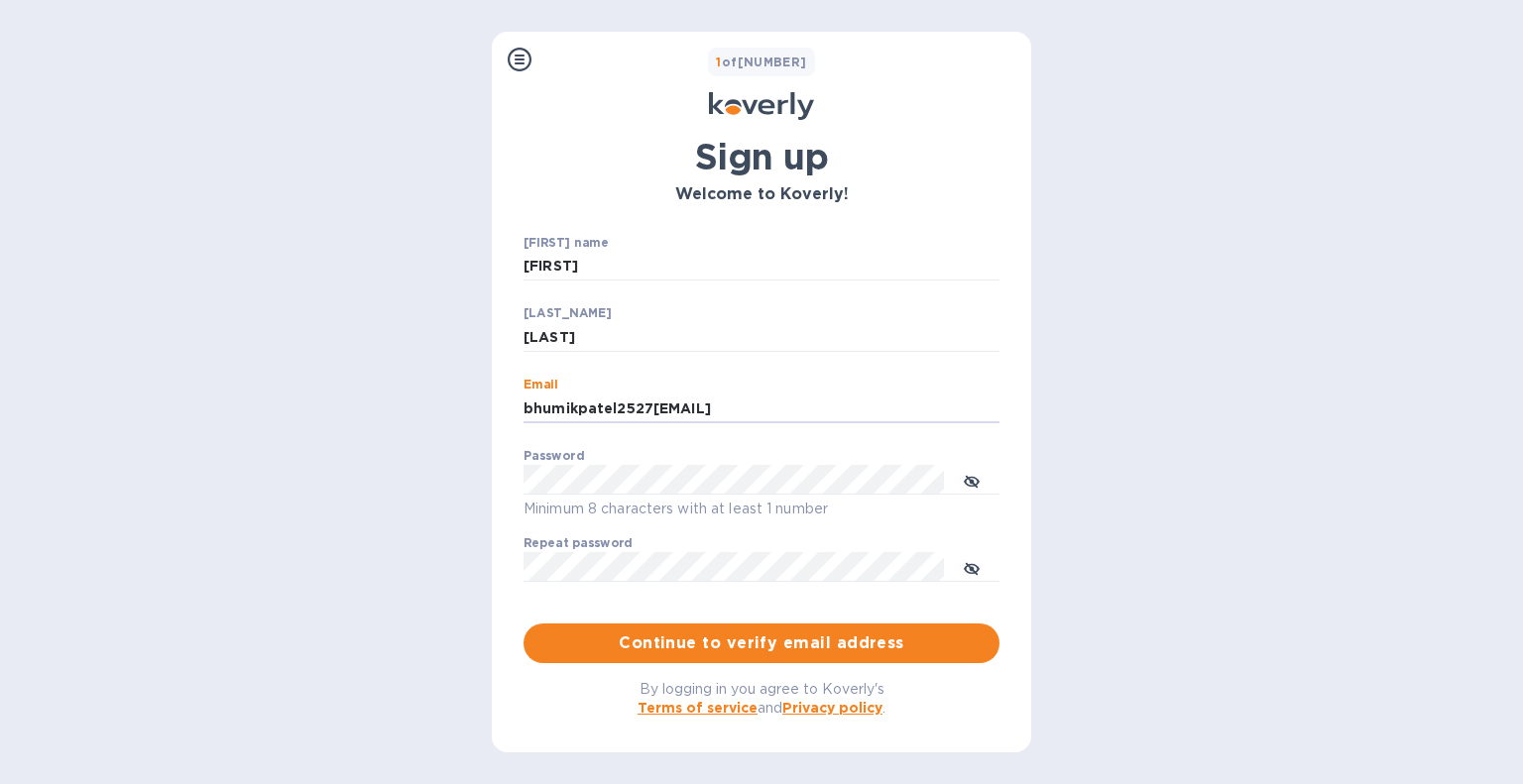 drag, startPoint x: 644, startPoint y: 410, endPoint x: 212, endPoint y: 360, distance: 434.88389 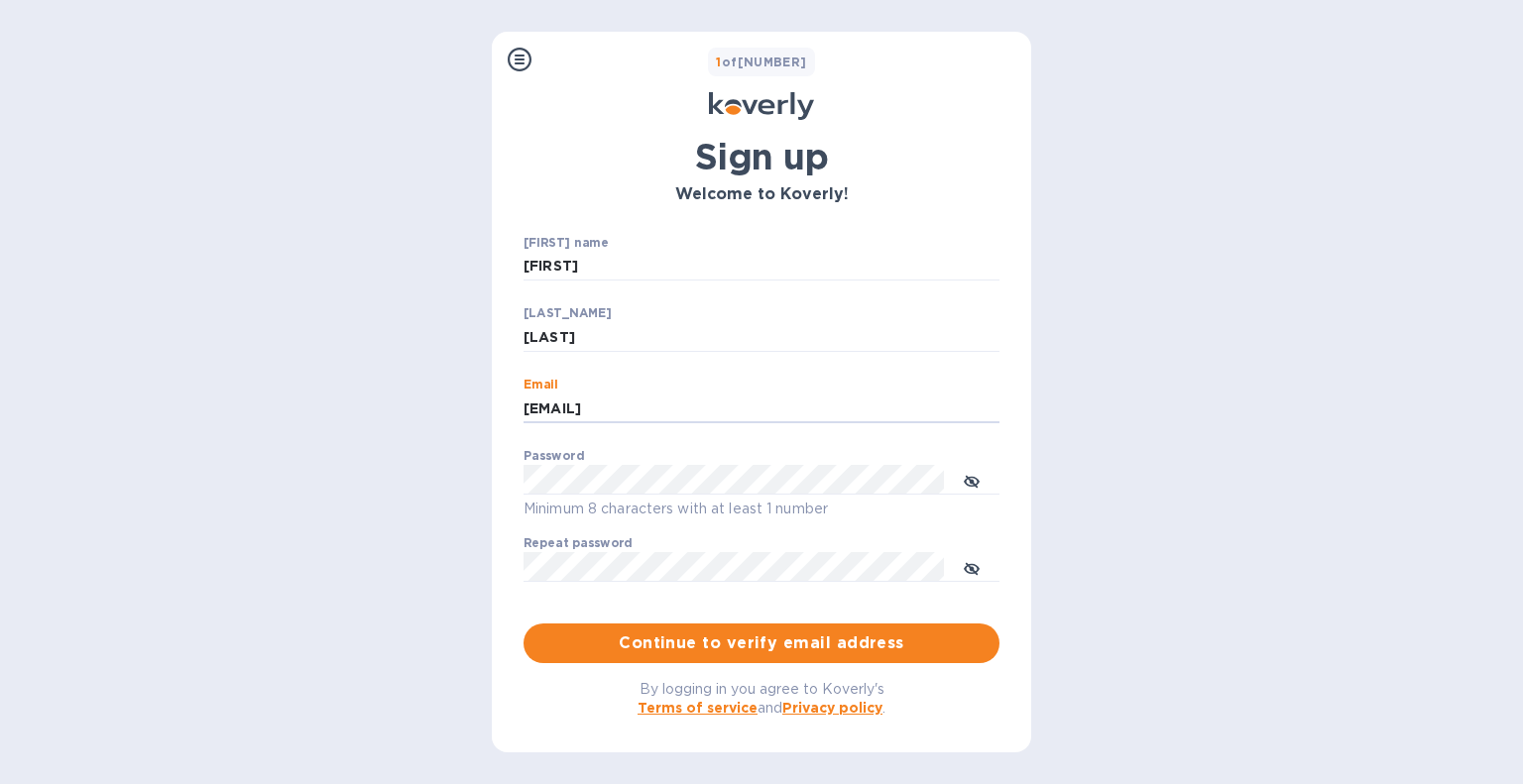 type on "[EMAIL]" 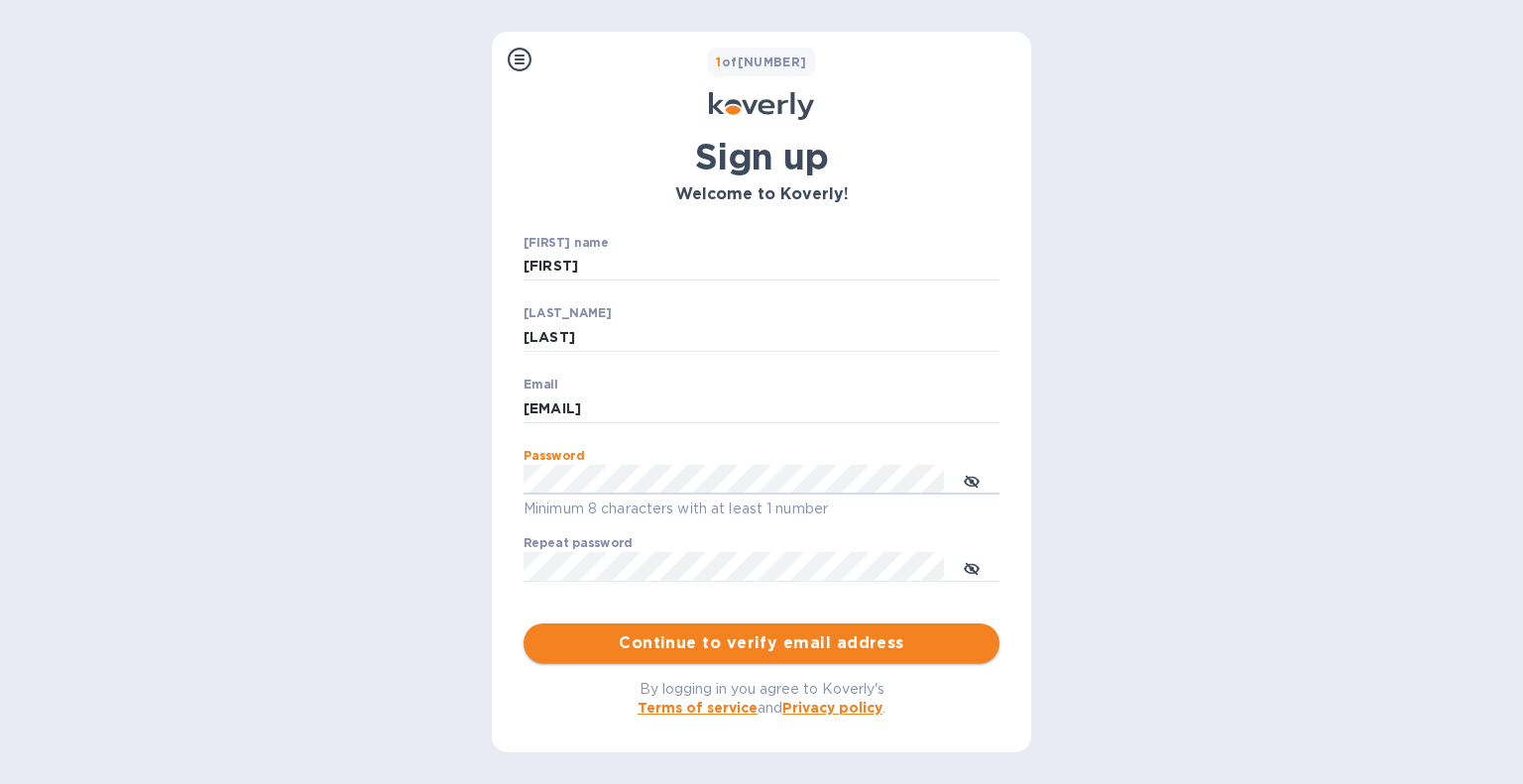 type 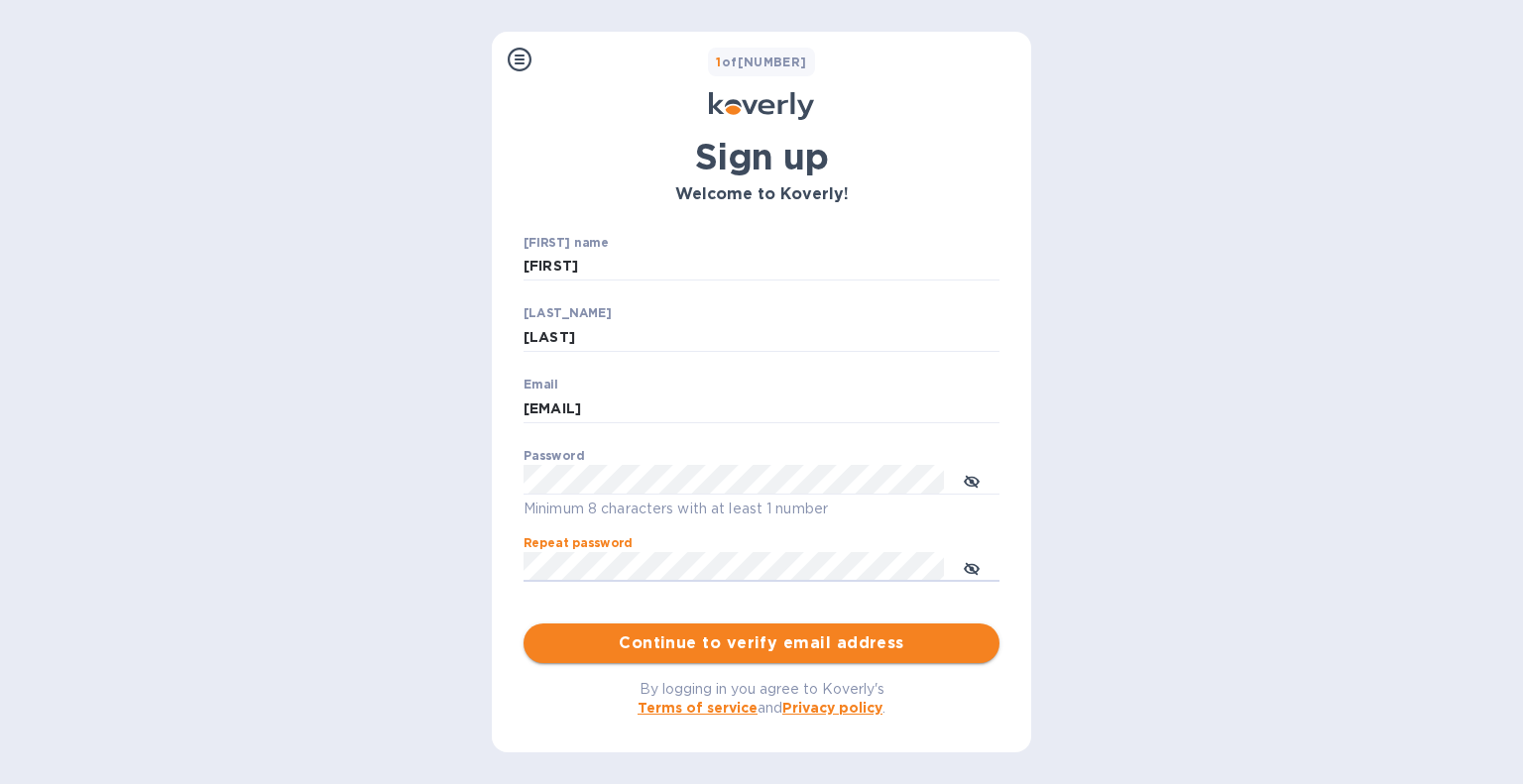 click on "Continue to verify email address" at bounding box center (762, 643) 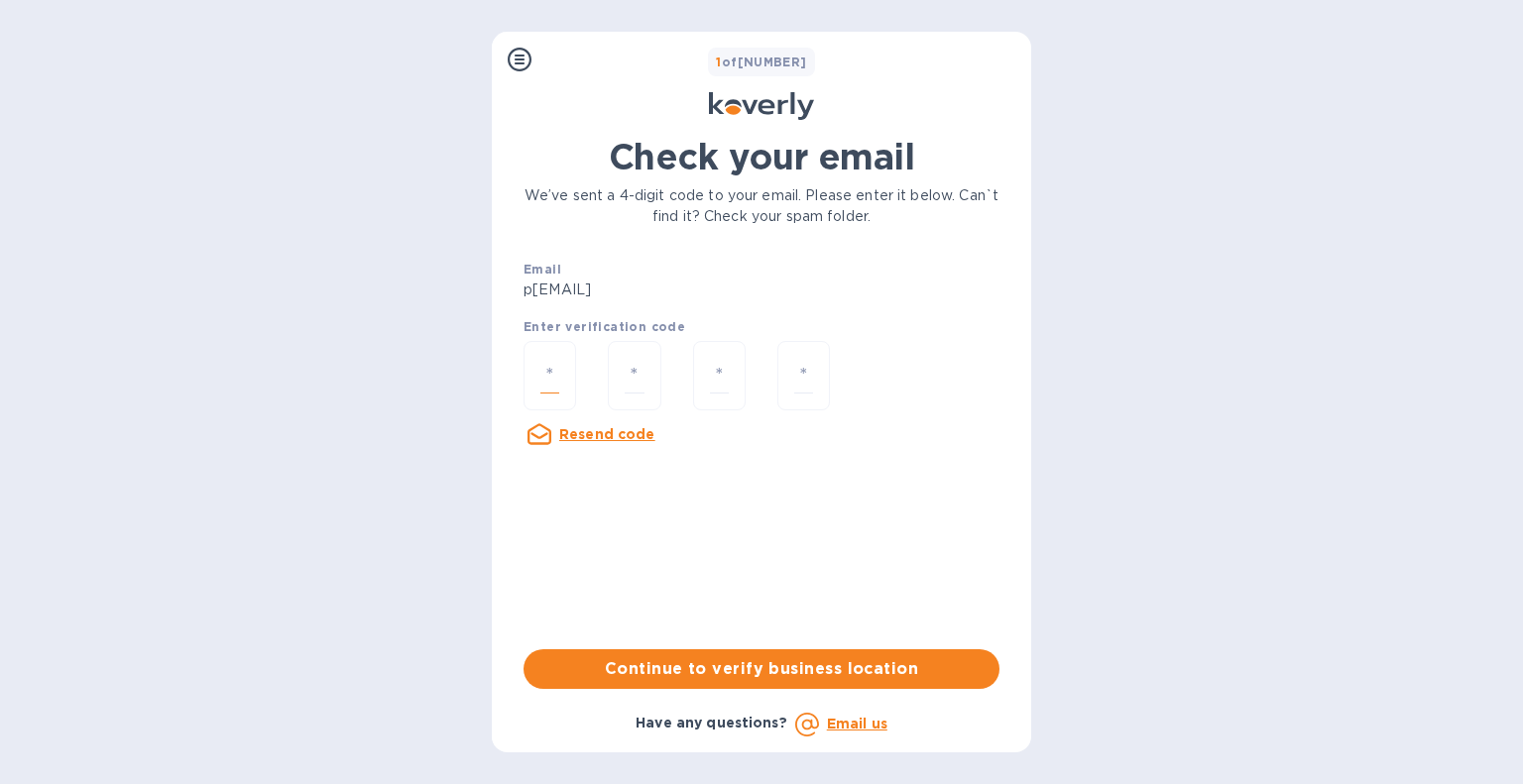 click at bounding box center [549, 376] 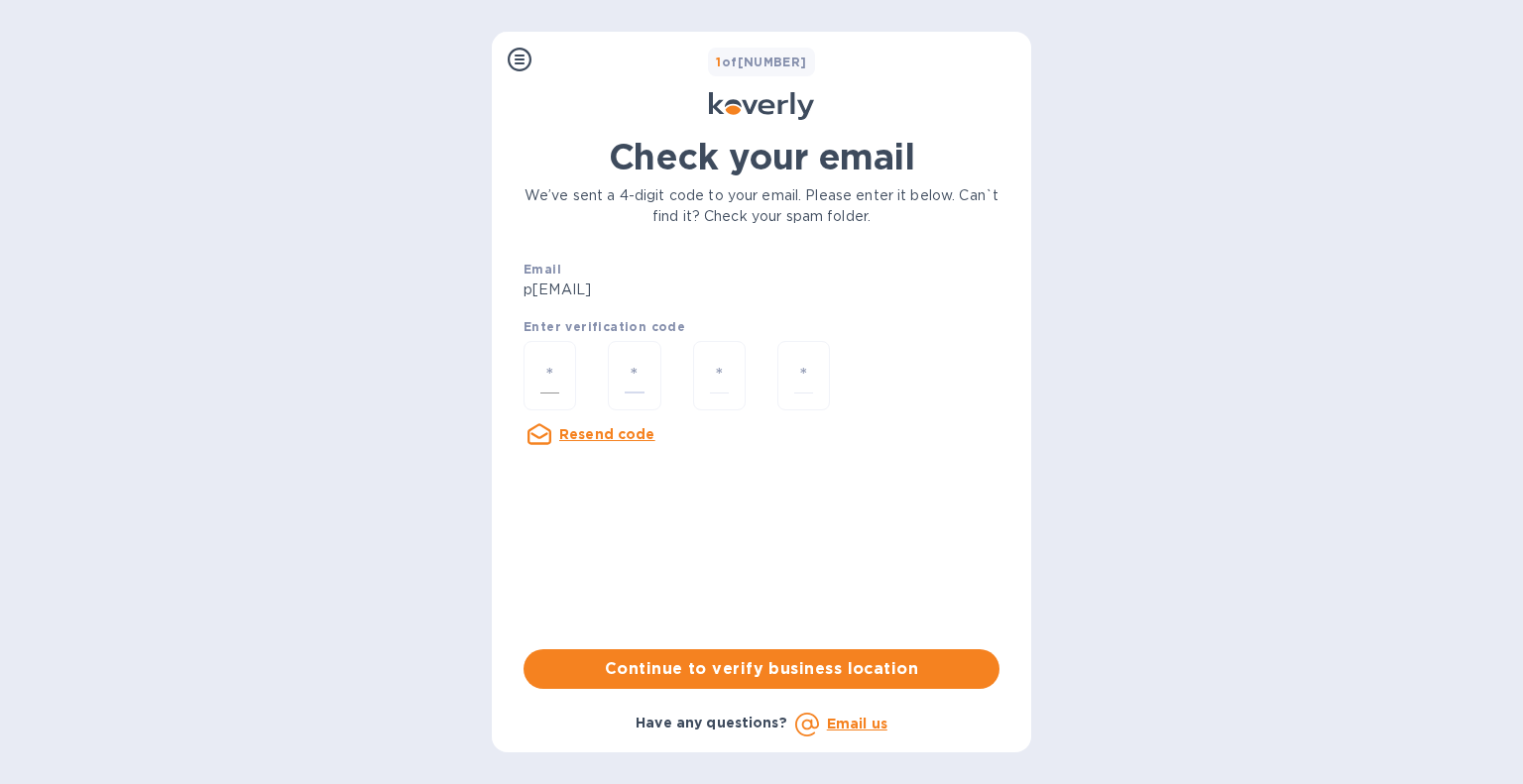 type on "0" 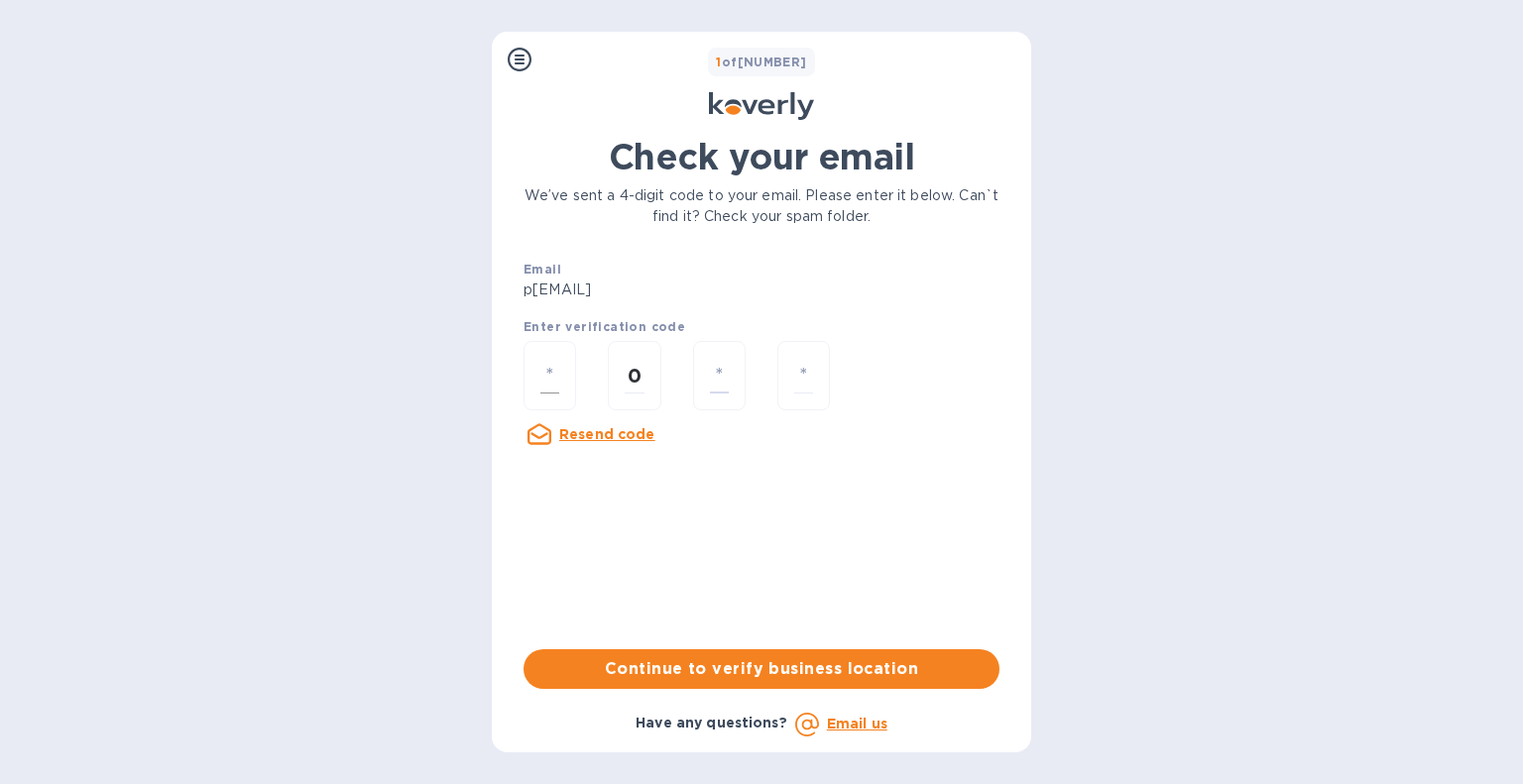 type on "[NUMBER]" 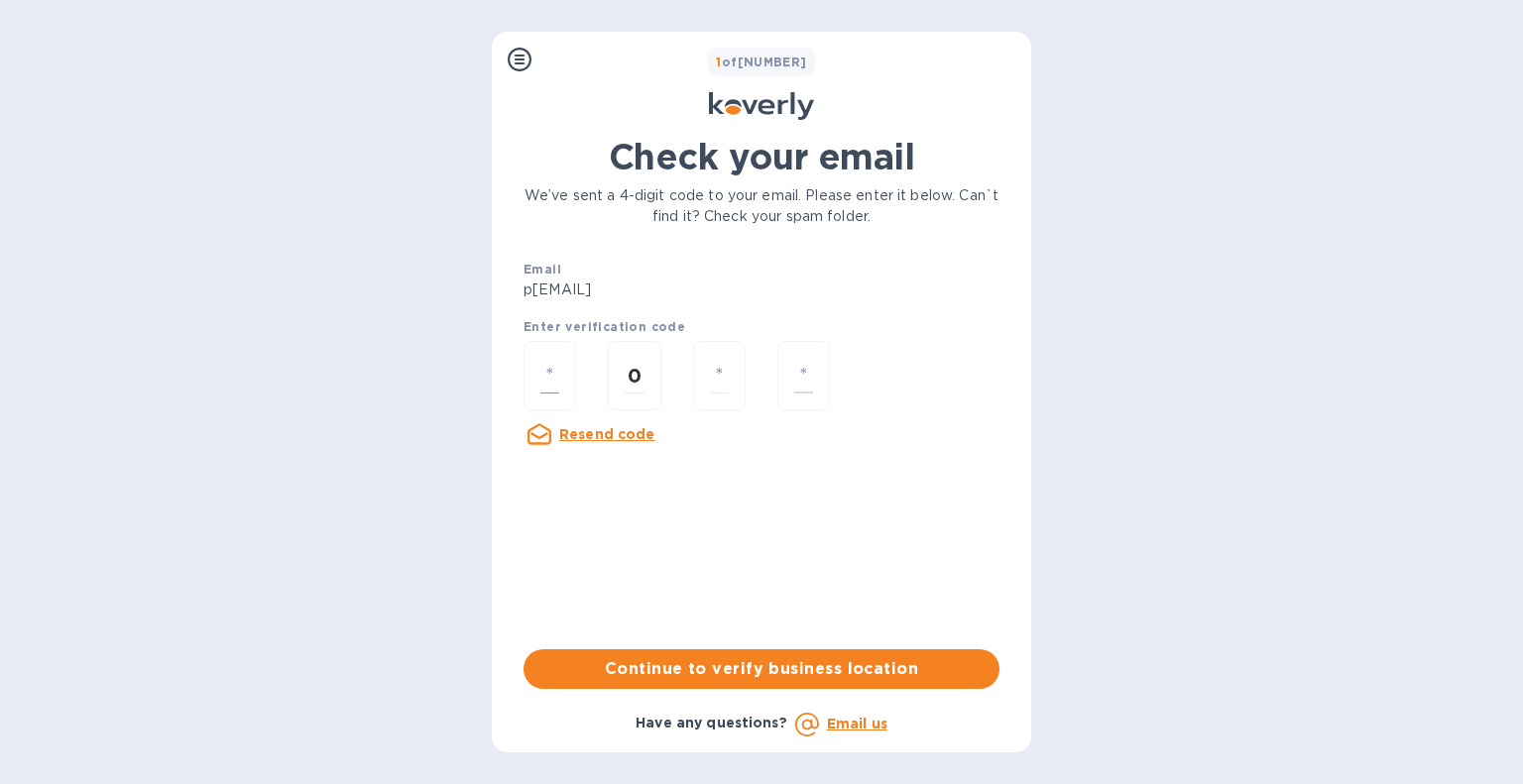 type on "9" 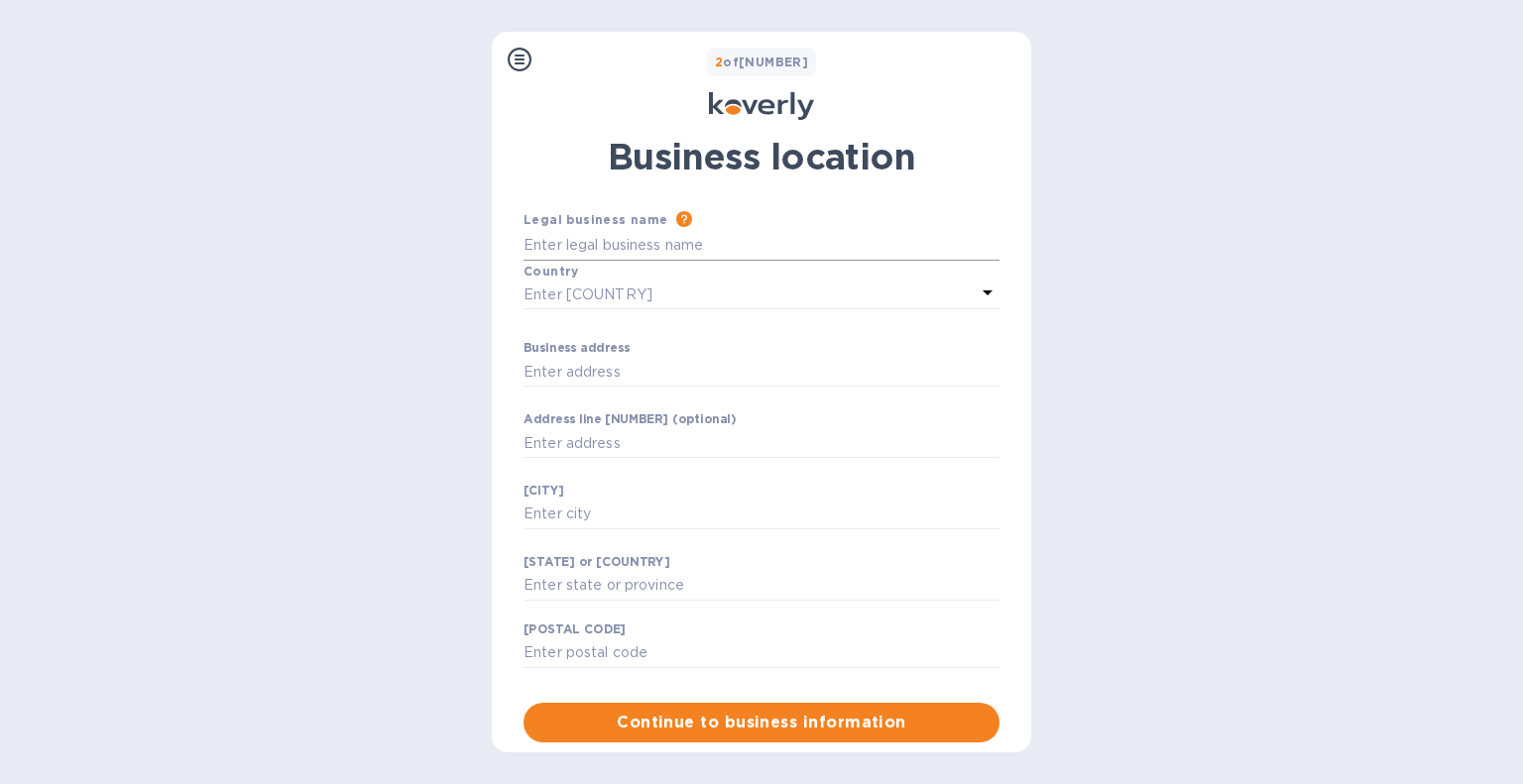 click on "Business address" at bounding box center (762, 246) 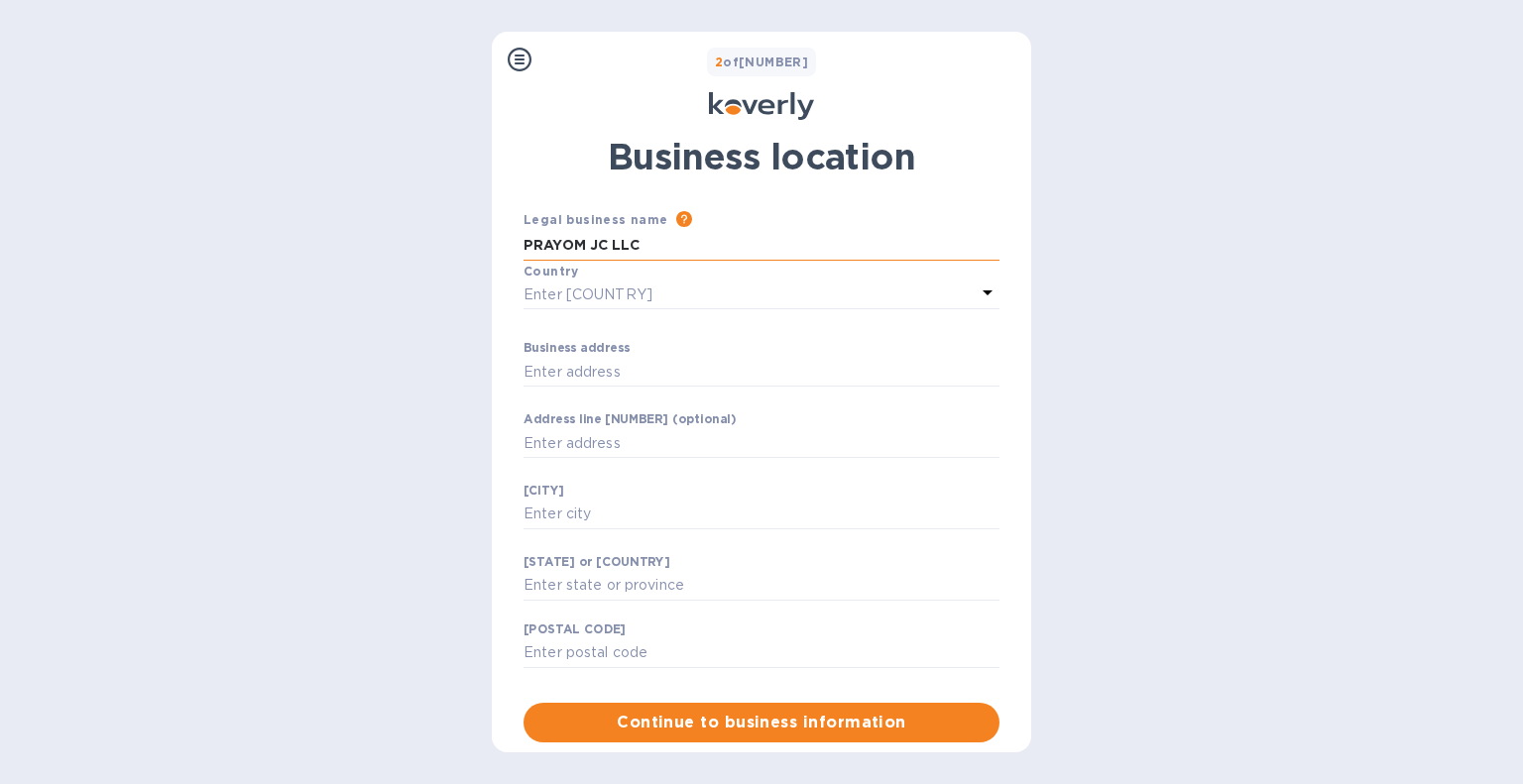 type on "PRAYOM JC LLC" 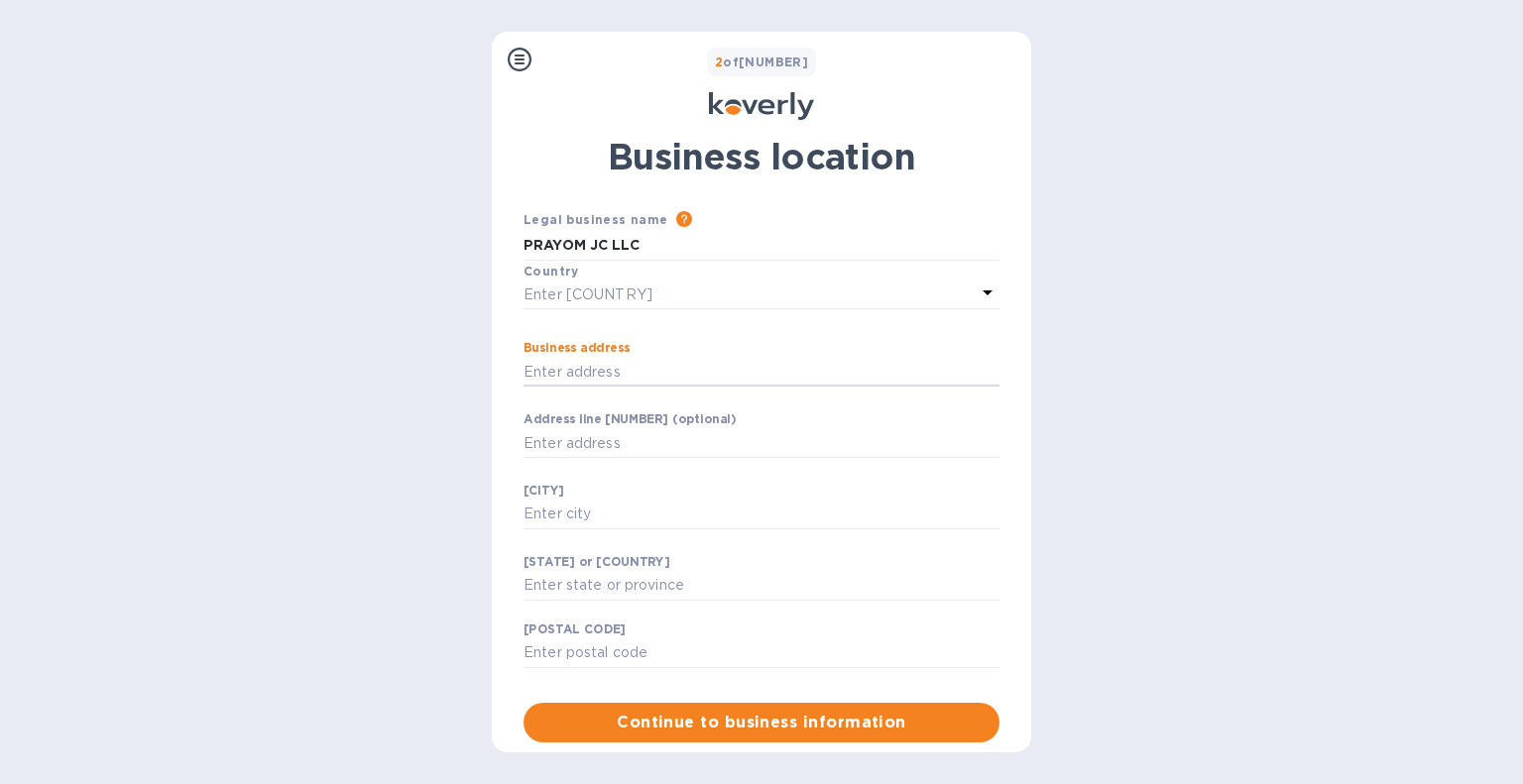 click on "Enter [COUNTRY]" at bounding box center (750, 294) 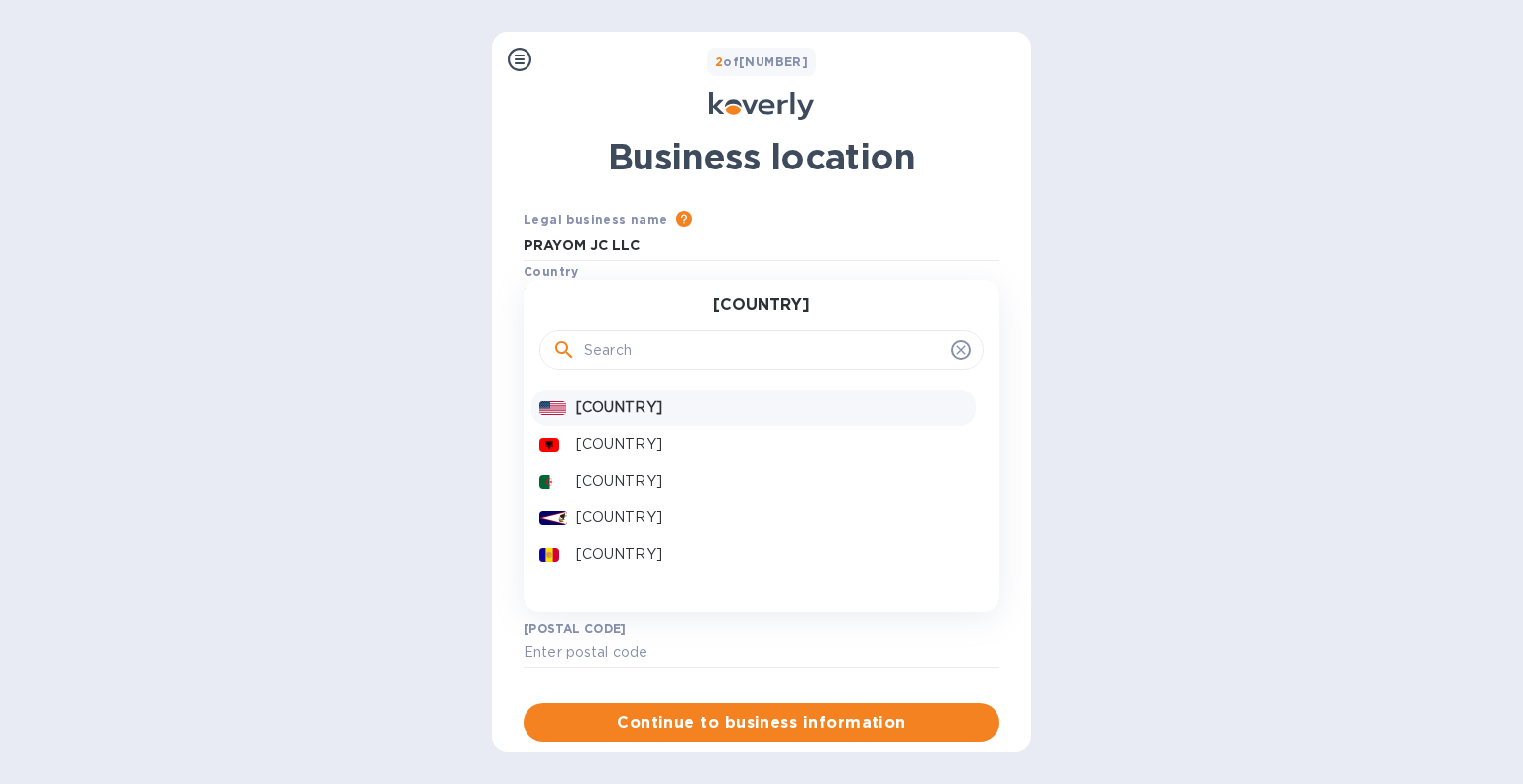 click on "[COUNTRY]" at bounding box center (771, 407) 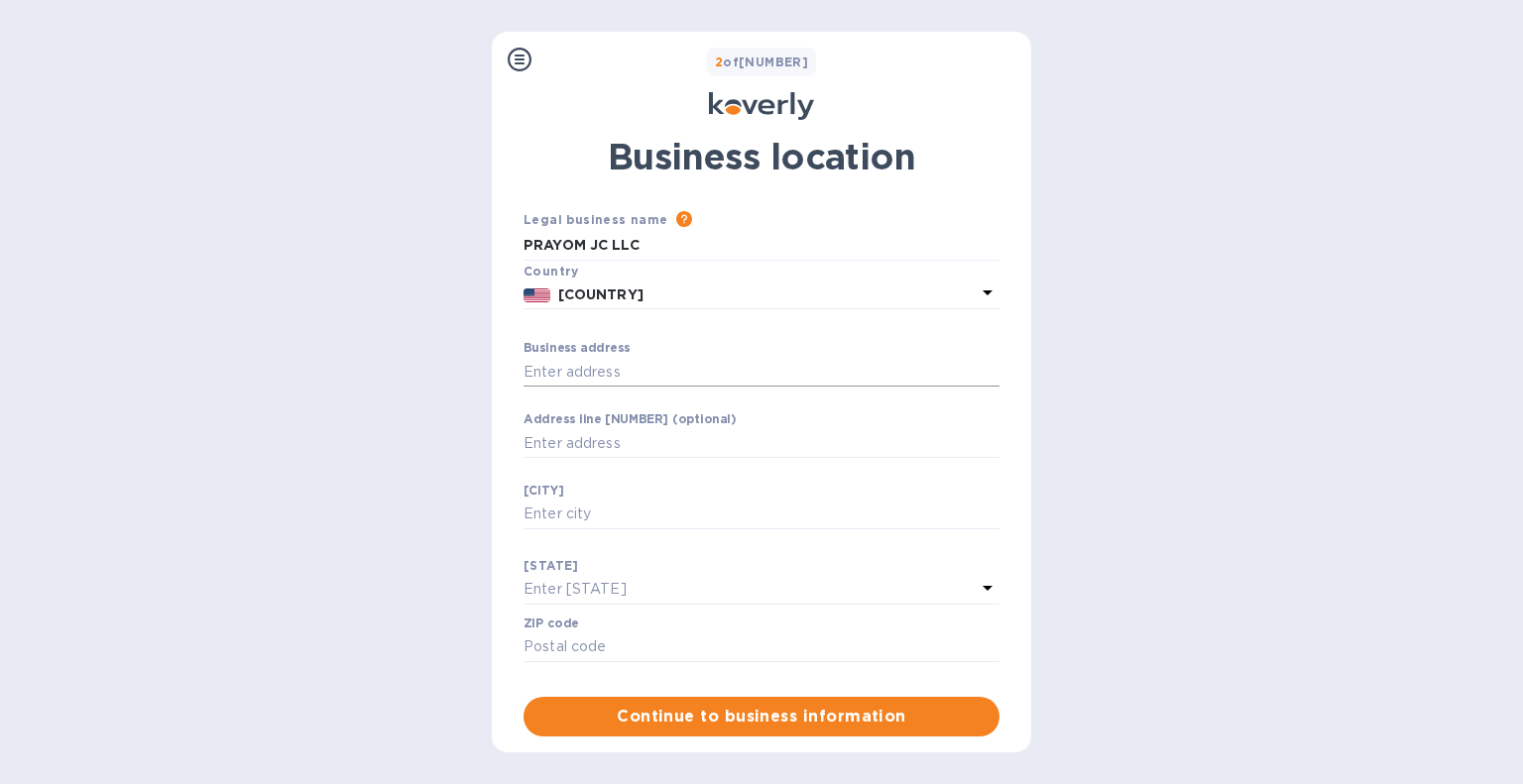 click on "Business address" at bounding box center [762, 372] 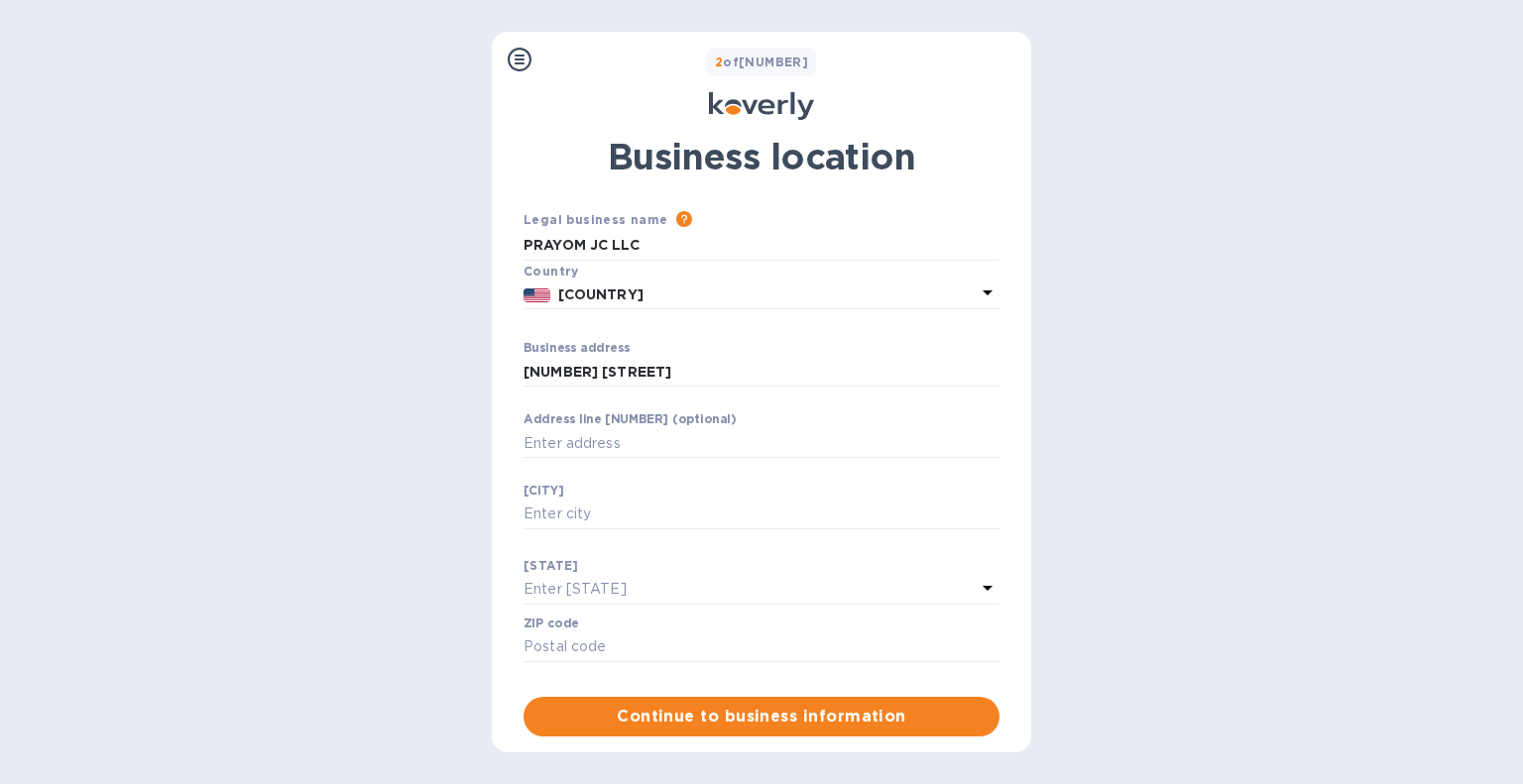 type on "[NUMBER] [STREET]" 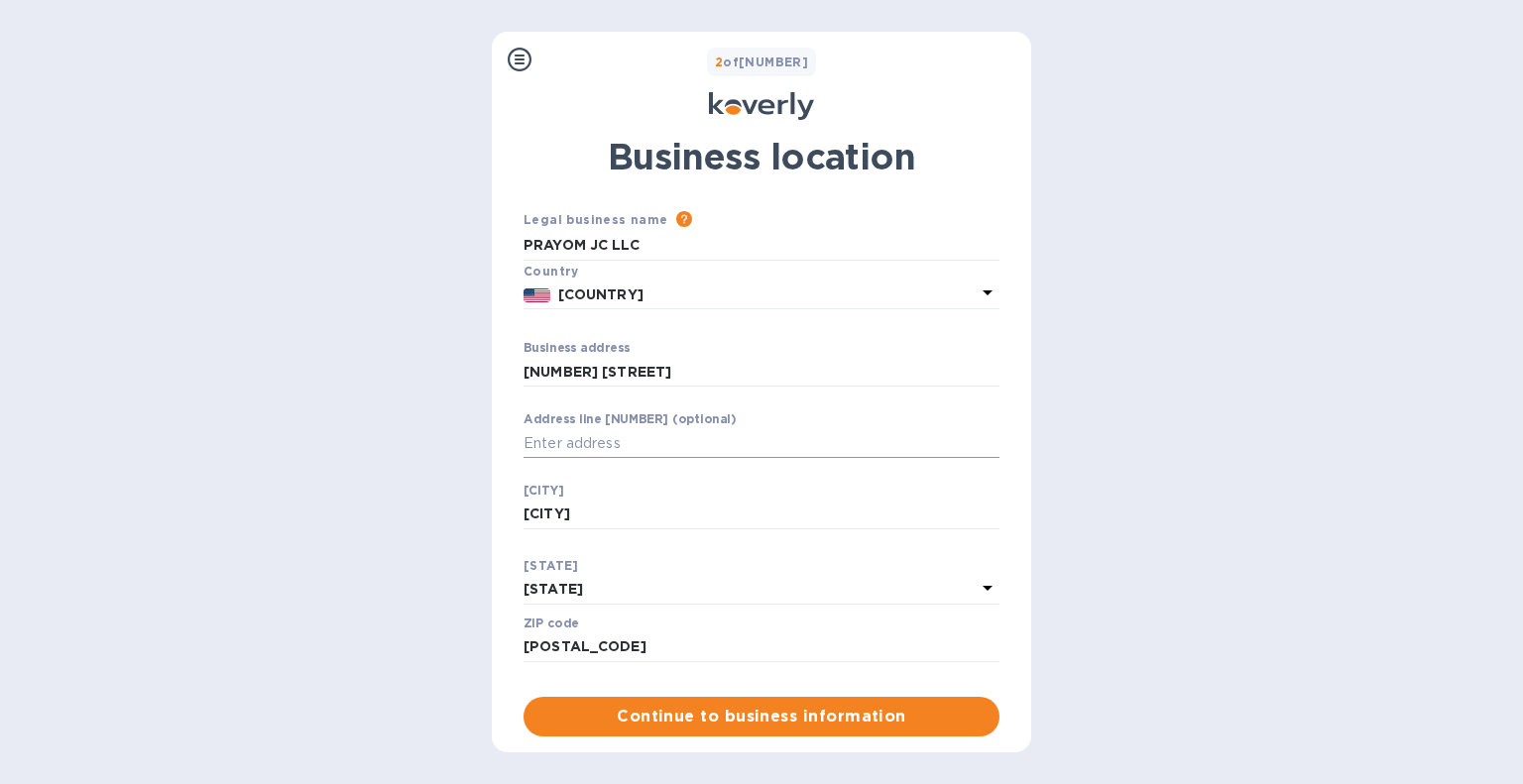 scroll, scrollTop: 71, scrollLeft: 0, axis: vertical 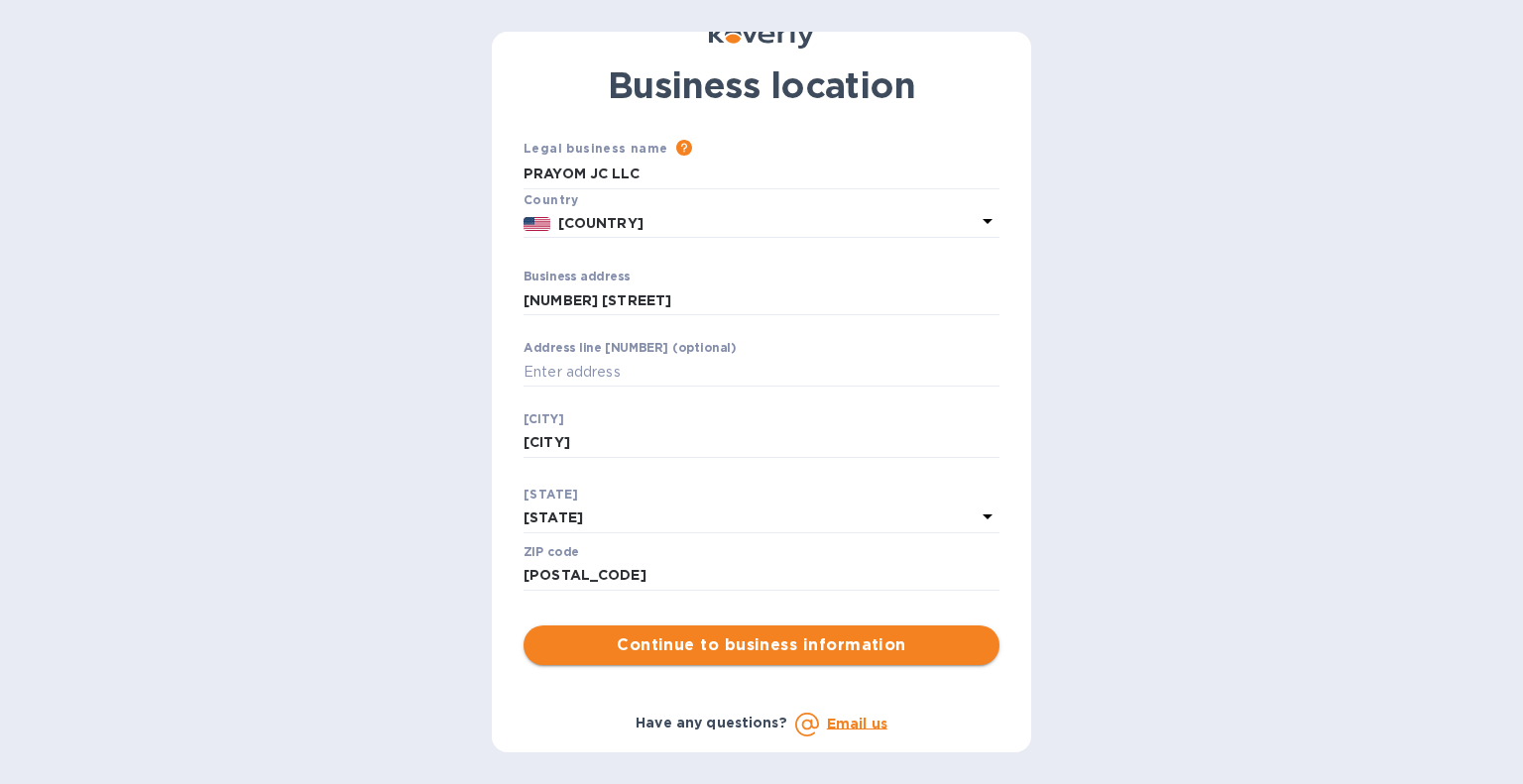 click on "Continue to business information" at bounding box center (762, 645) 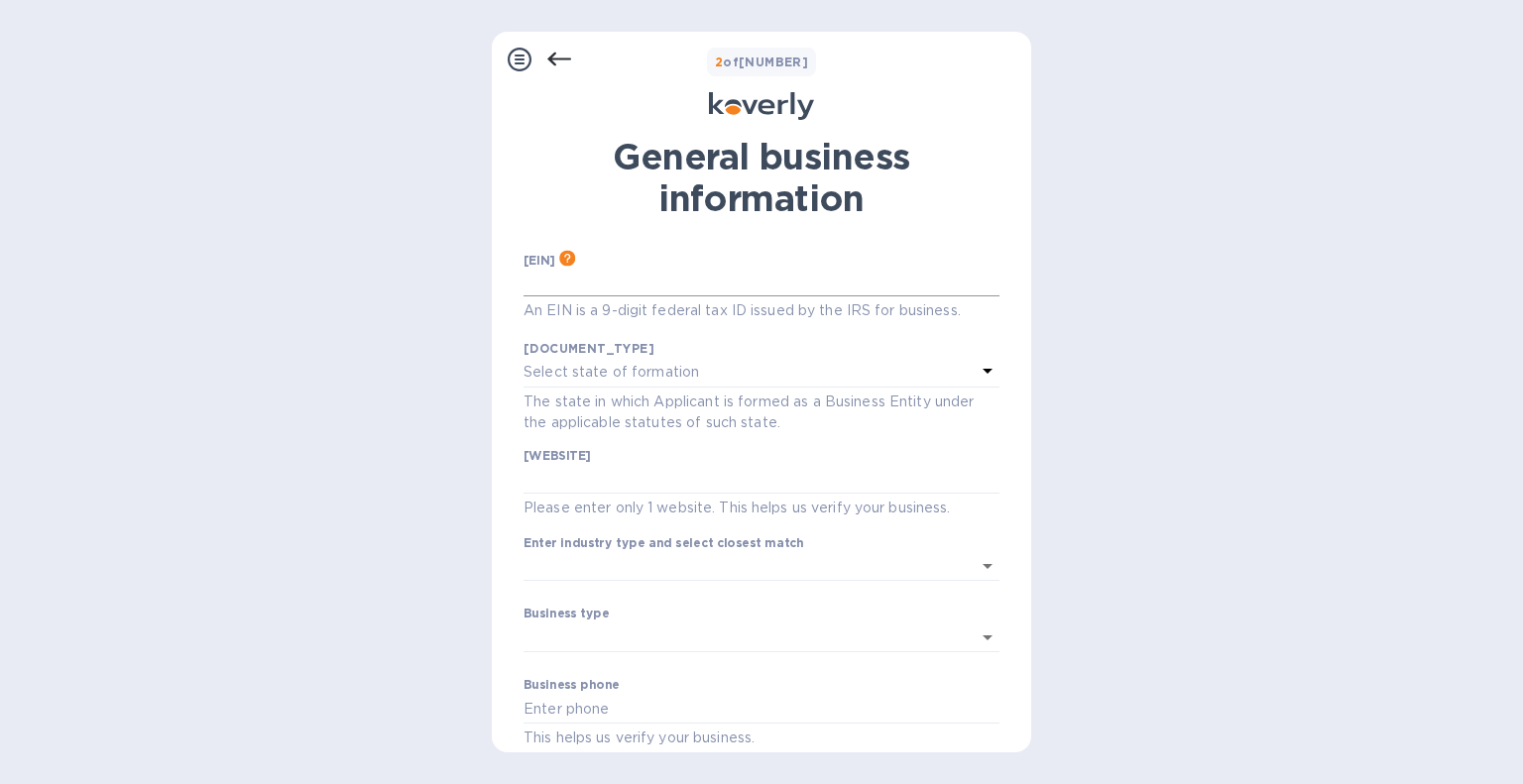 click at bounding box center (762, 281) 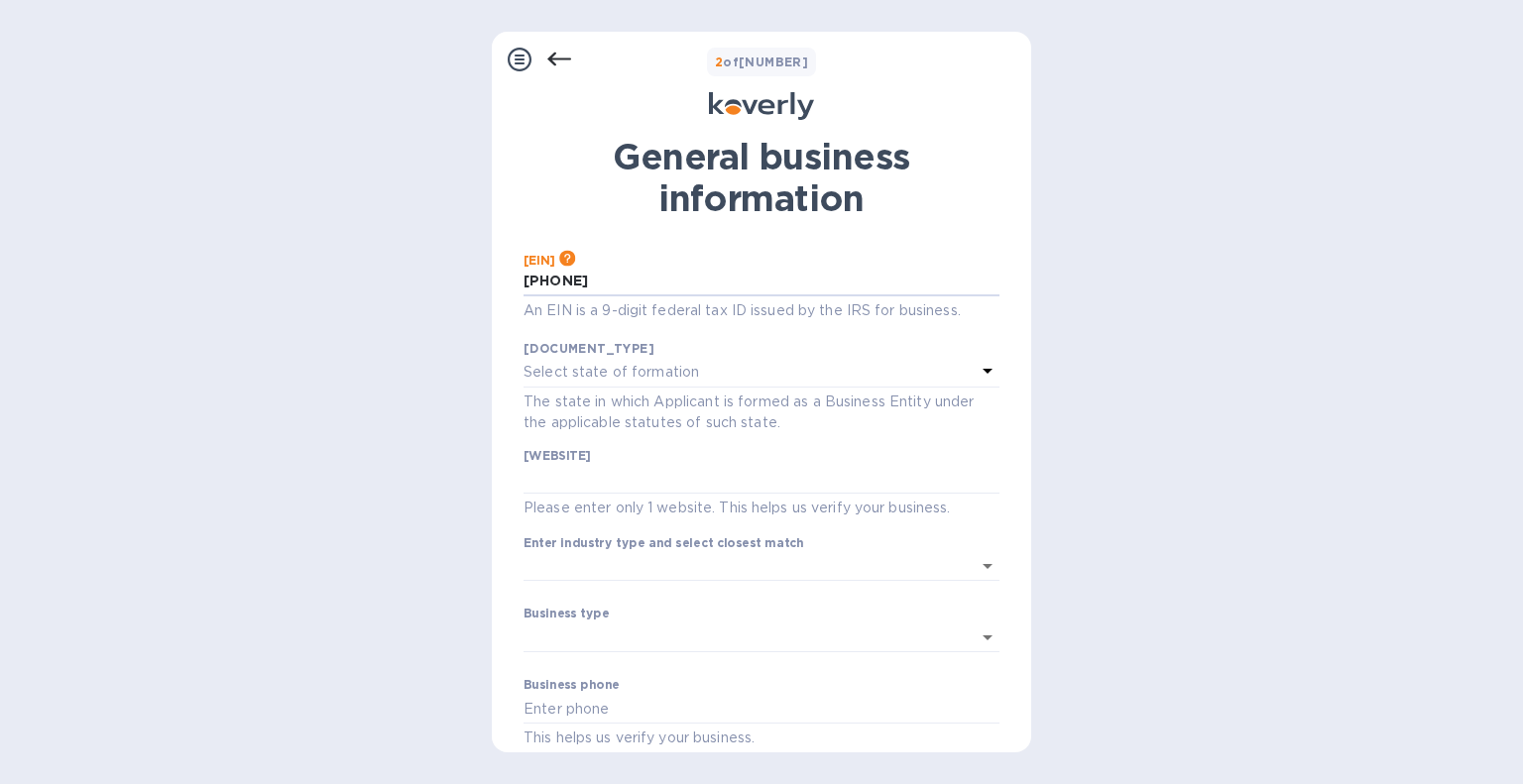 type on "[SSN]" 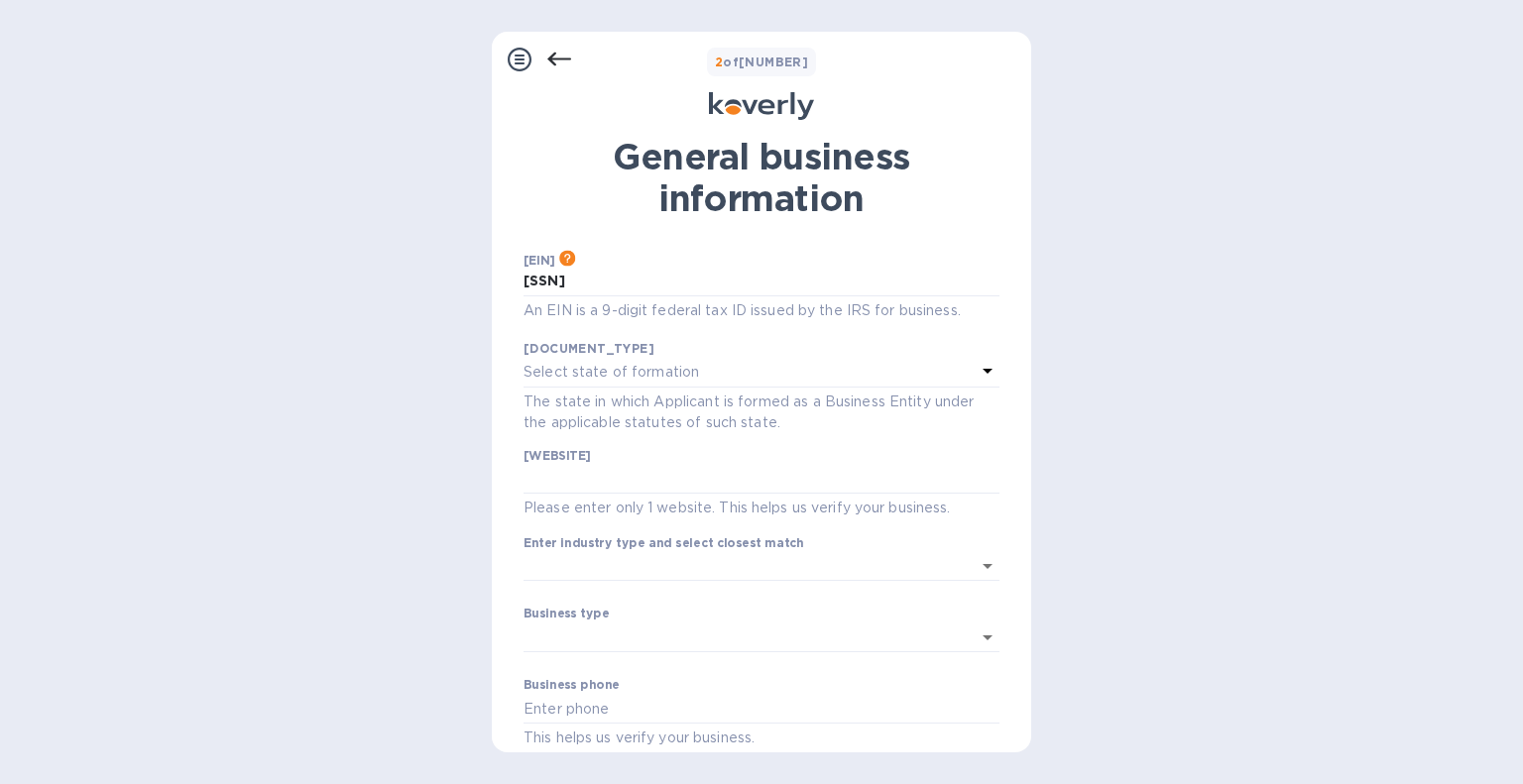click on "Select state of formation" at bounding box center [611, 372] 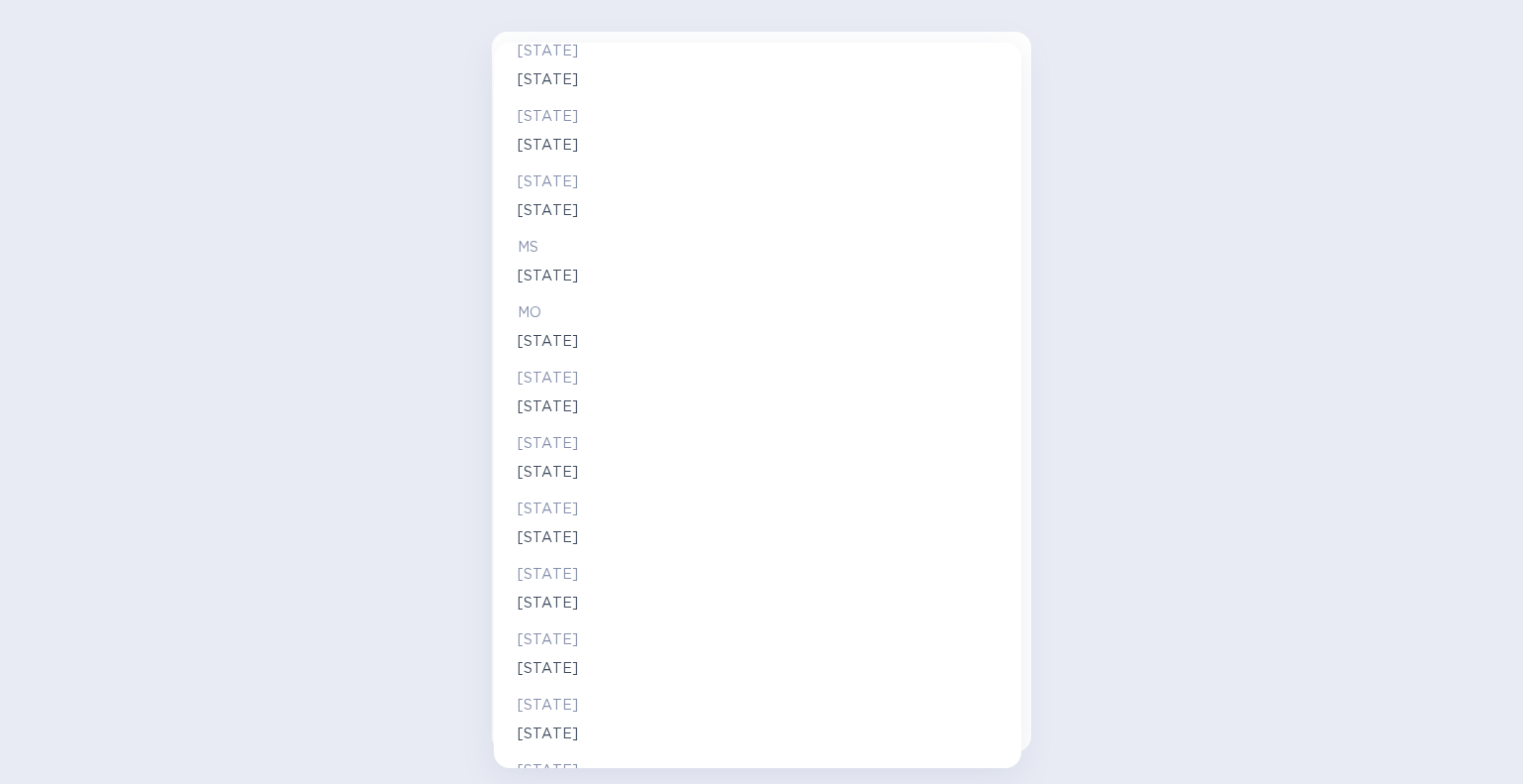 scroll, scrollTop: 1784, scrollLeft: 0, axis: vertical 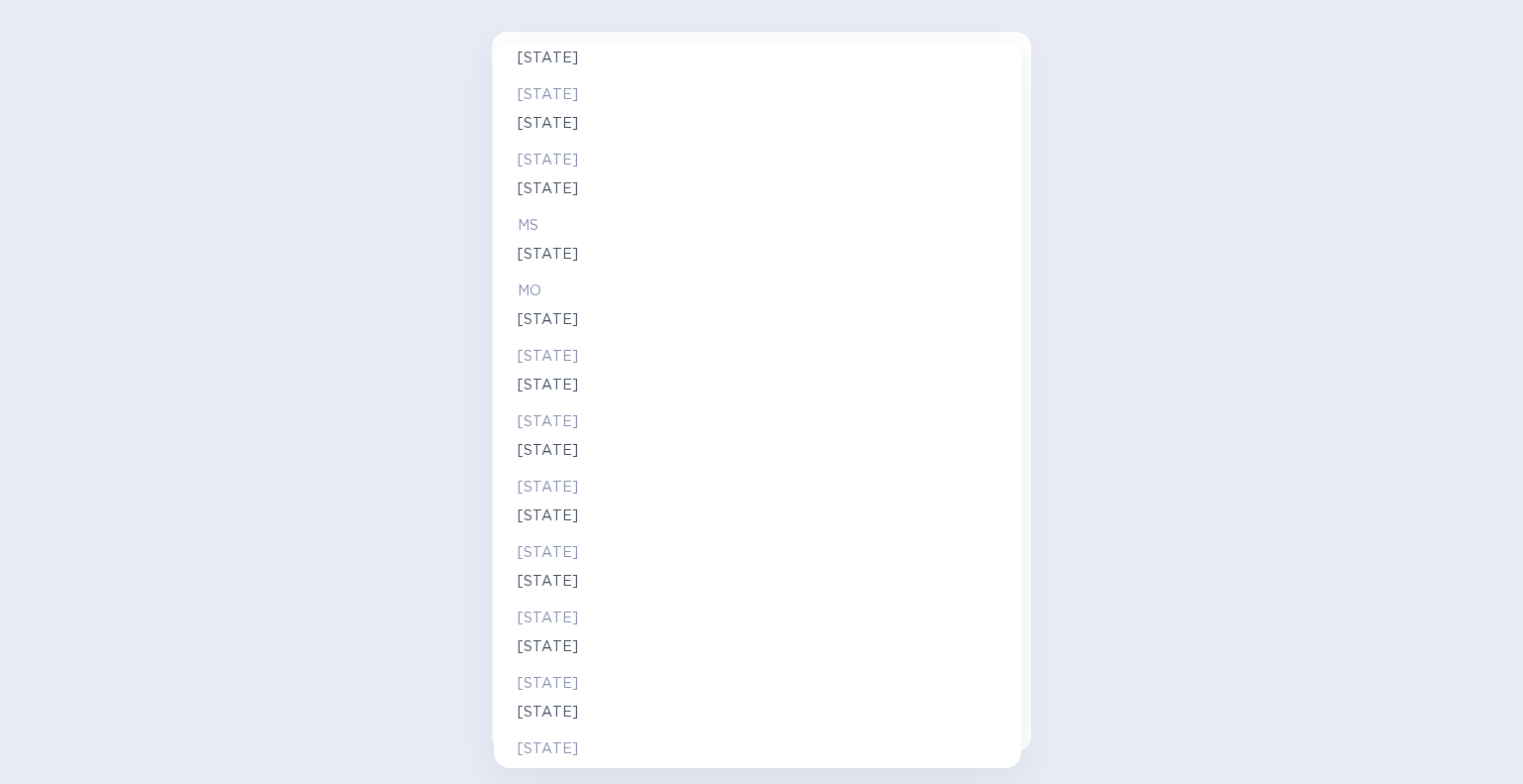 click on "[STATE]" at bounding box center [758, 617] 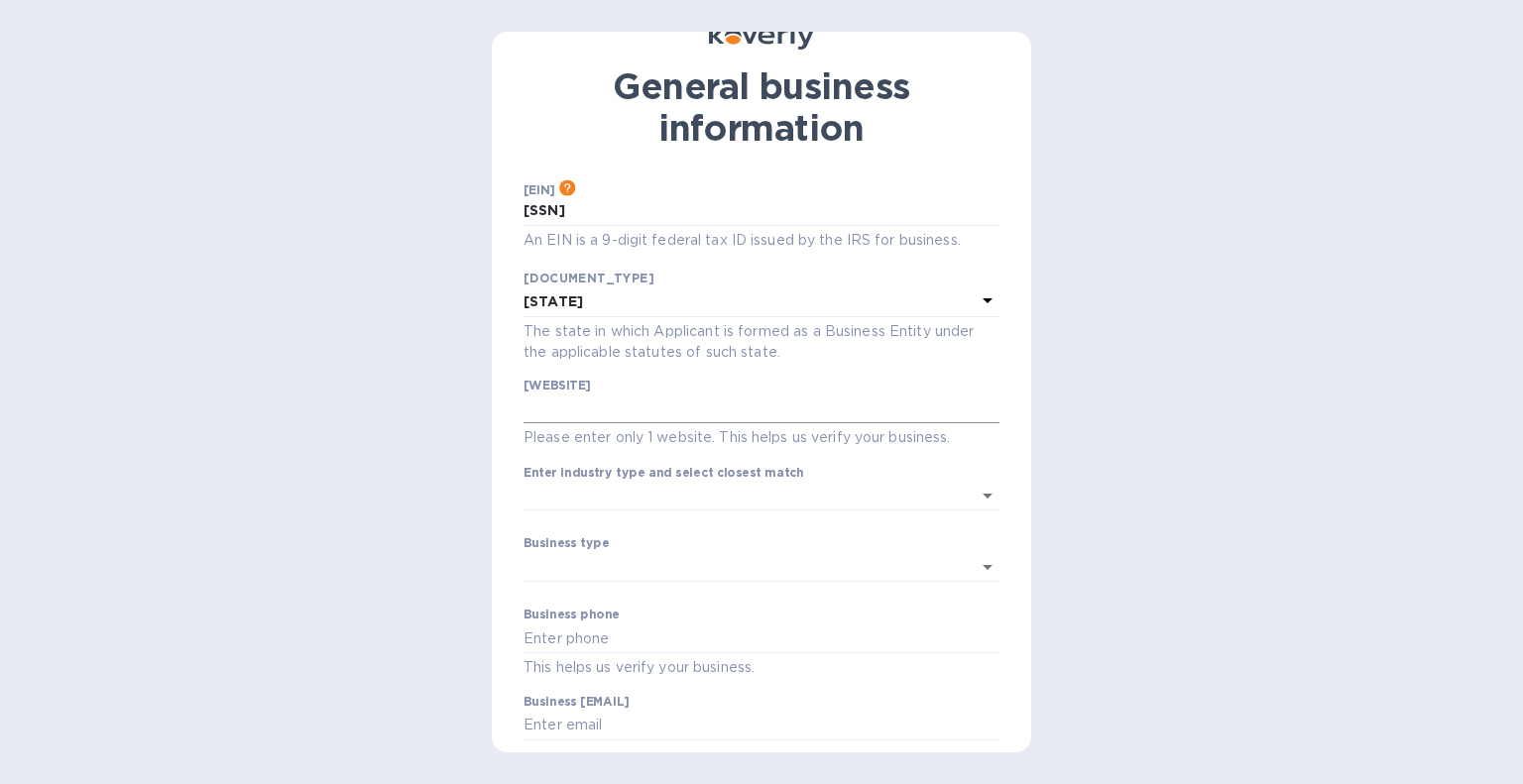 scroll, scrollTop: 99, scrollLeft: 0, axis: vertical 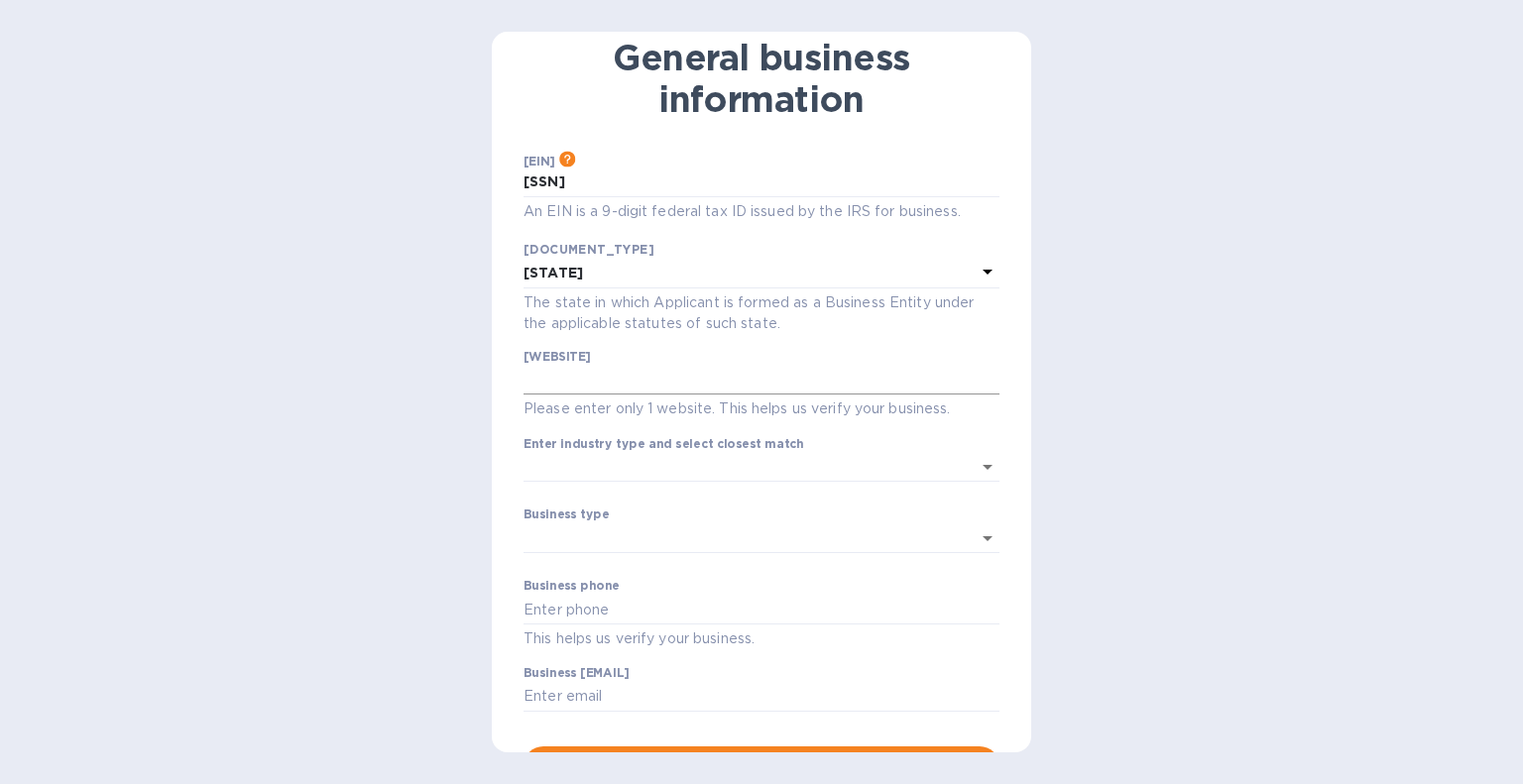click at bounding box center [762, 381] 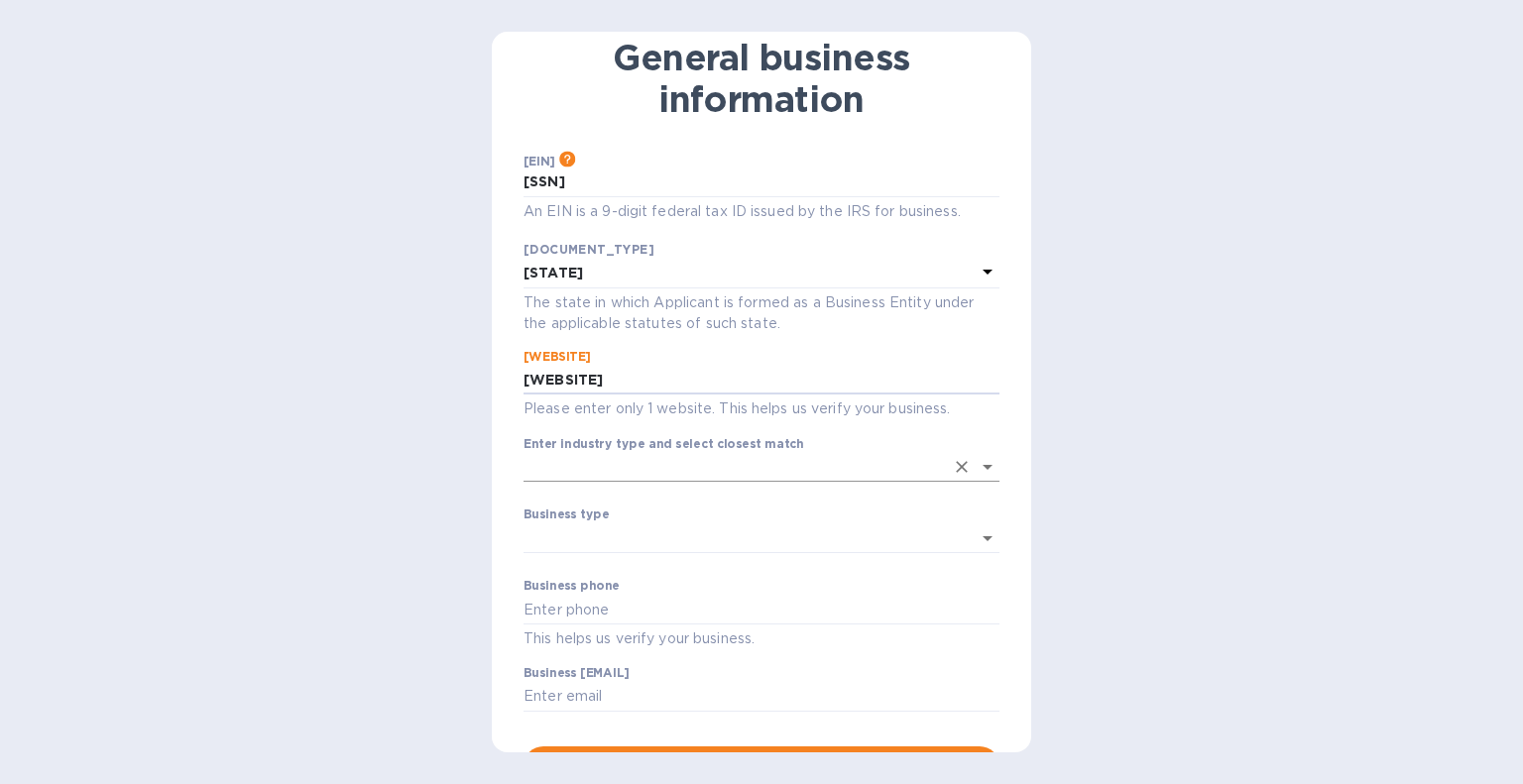 type on "[WEBSITE]" 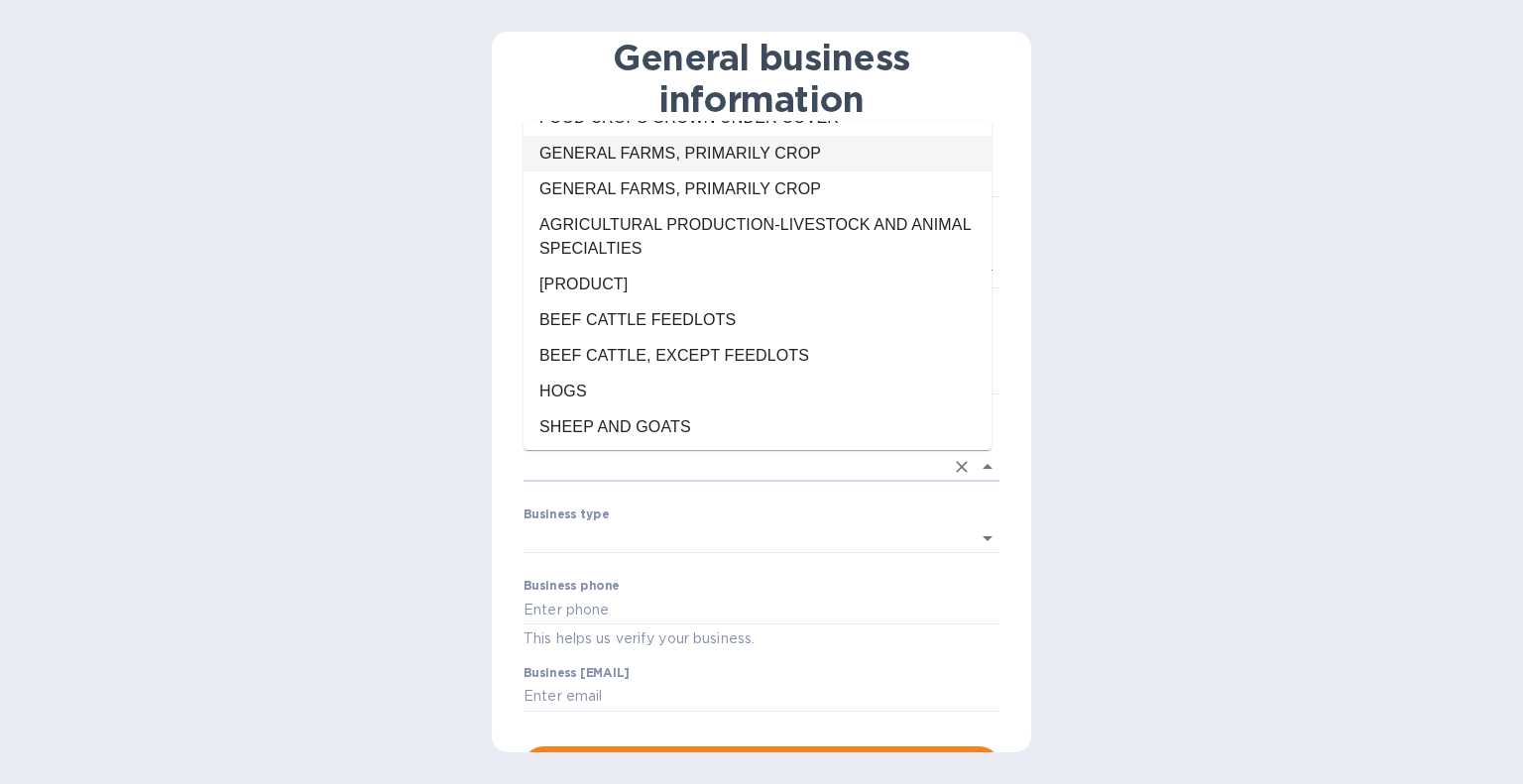 scroll, scrollTop: 991, scrollLeft: 0, axis: vertical 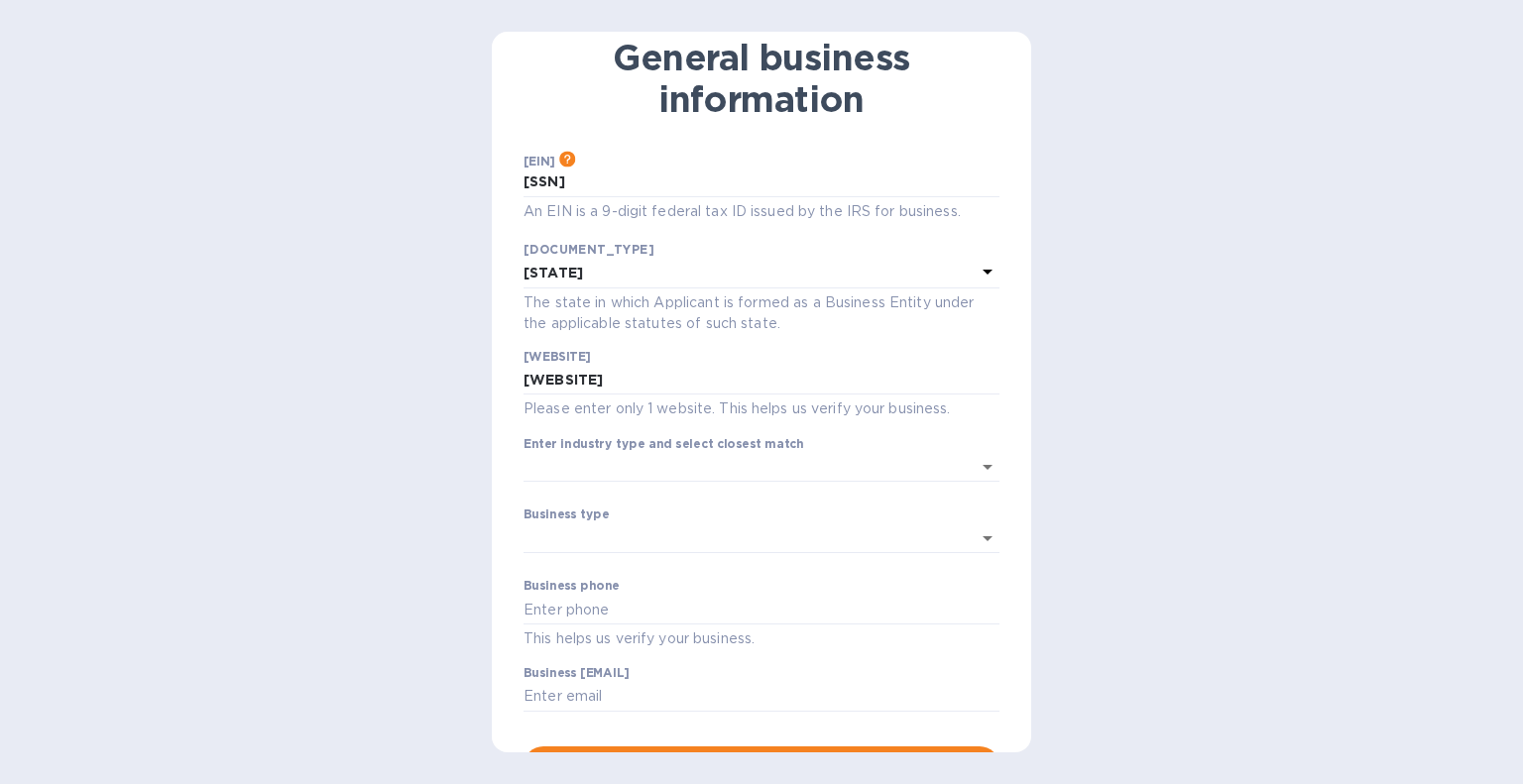 click on "New Jersey" at bounding box center (762, 392) 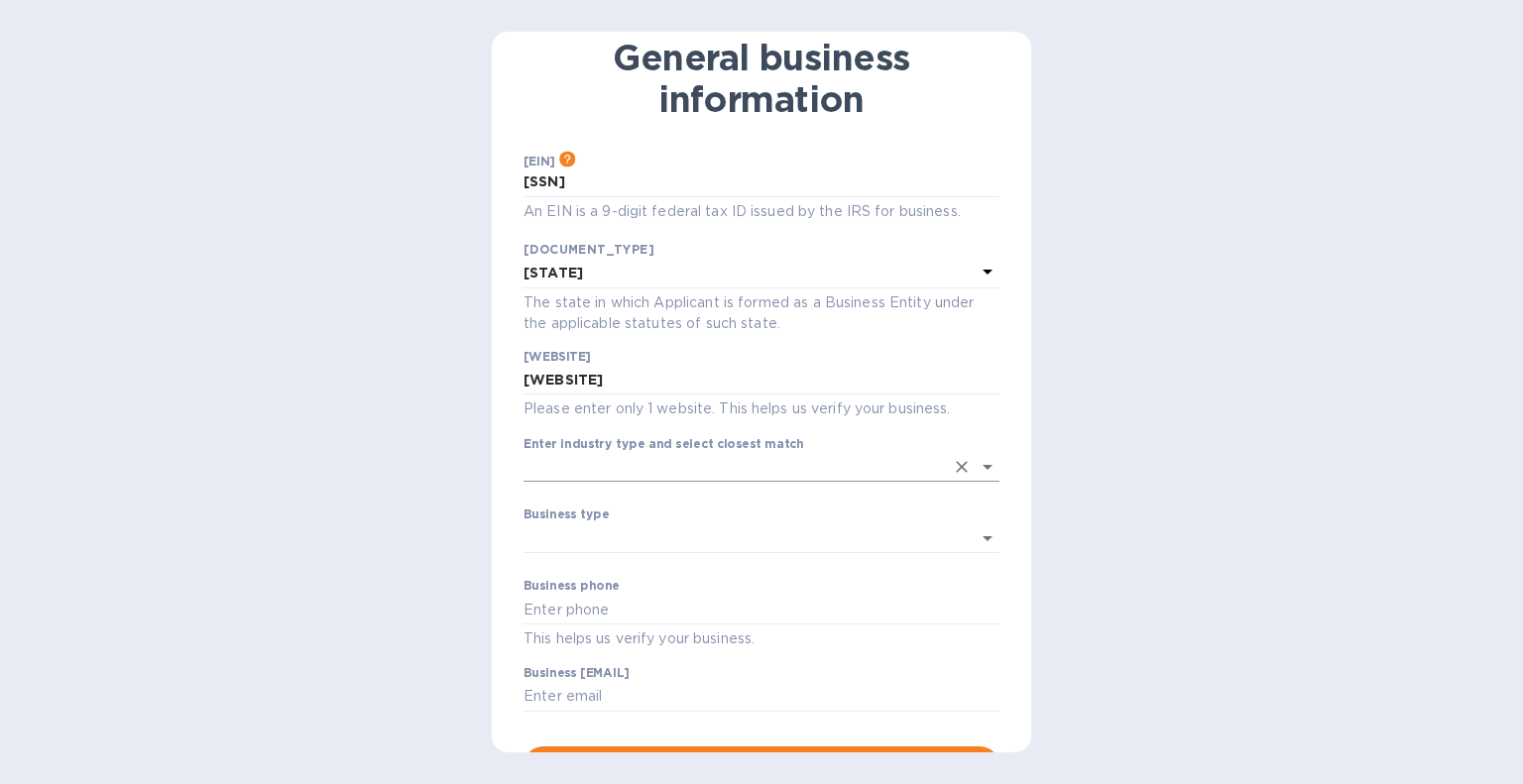 click on "Enter industry type and select closest match" at bounding box center (734, 467) 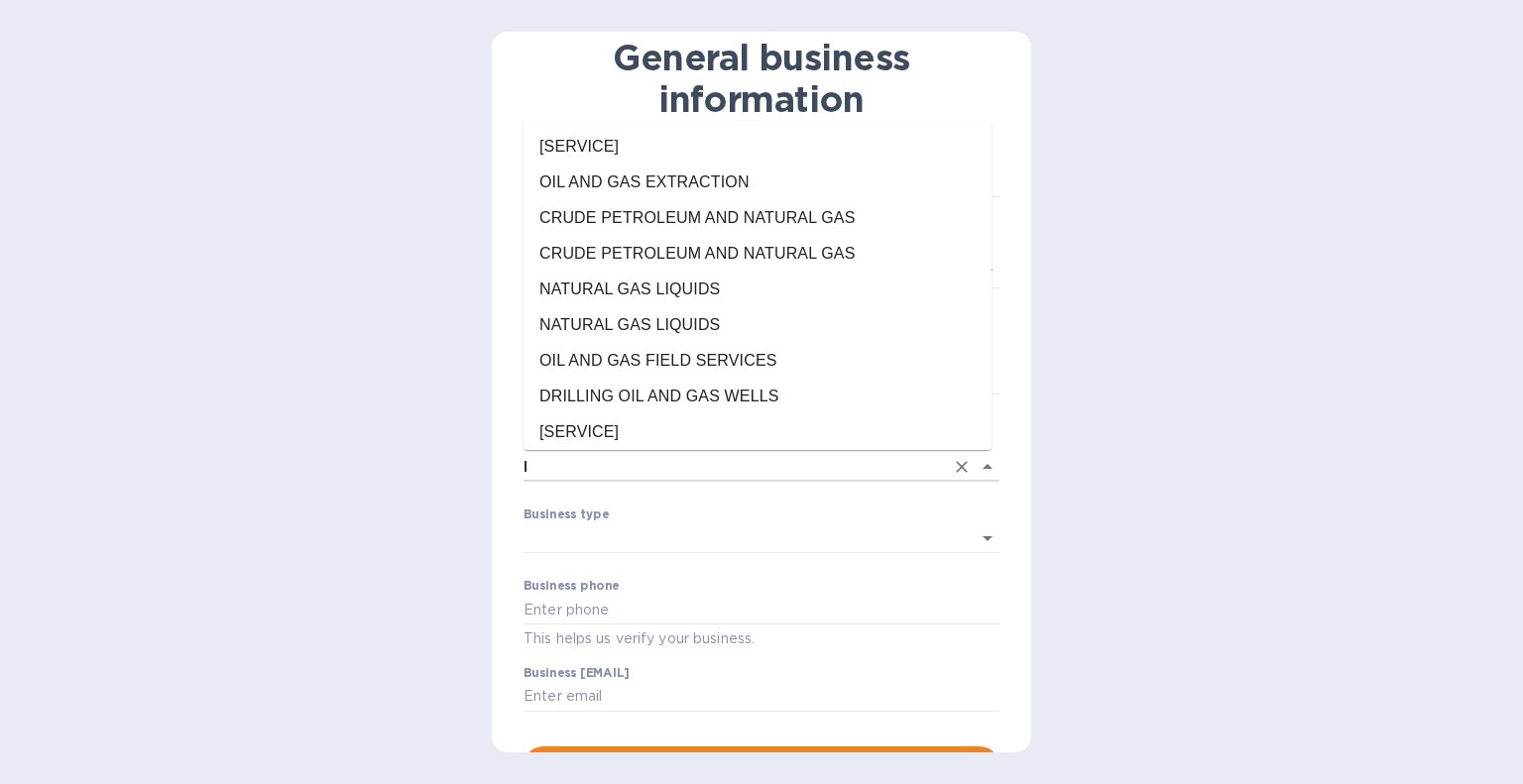 scroll, scrollTop: 0, scrollLeft: 0, axis: both 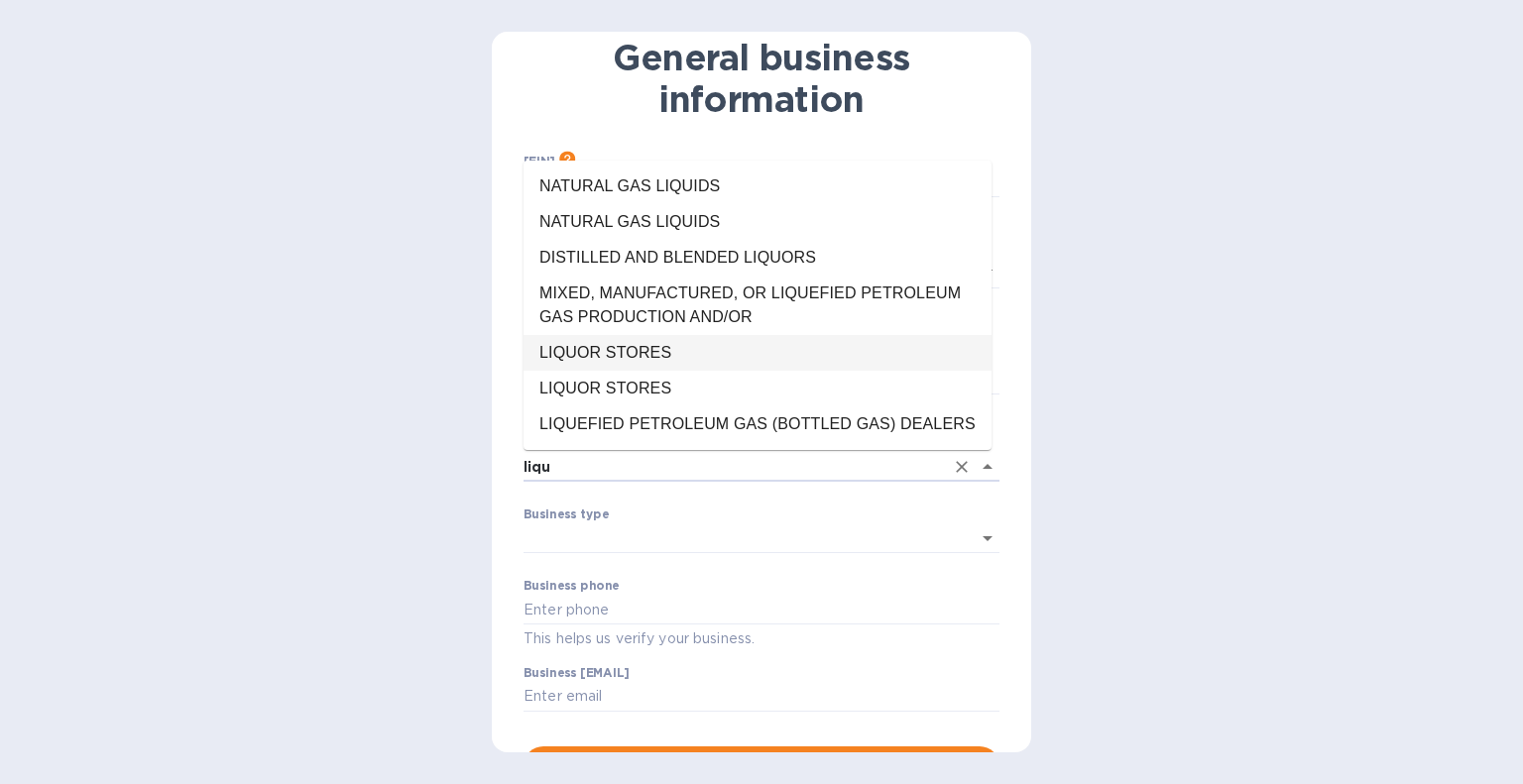click on "LIQUOR STORES" at bounding box center (758, 353) 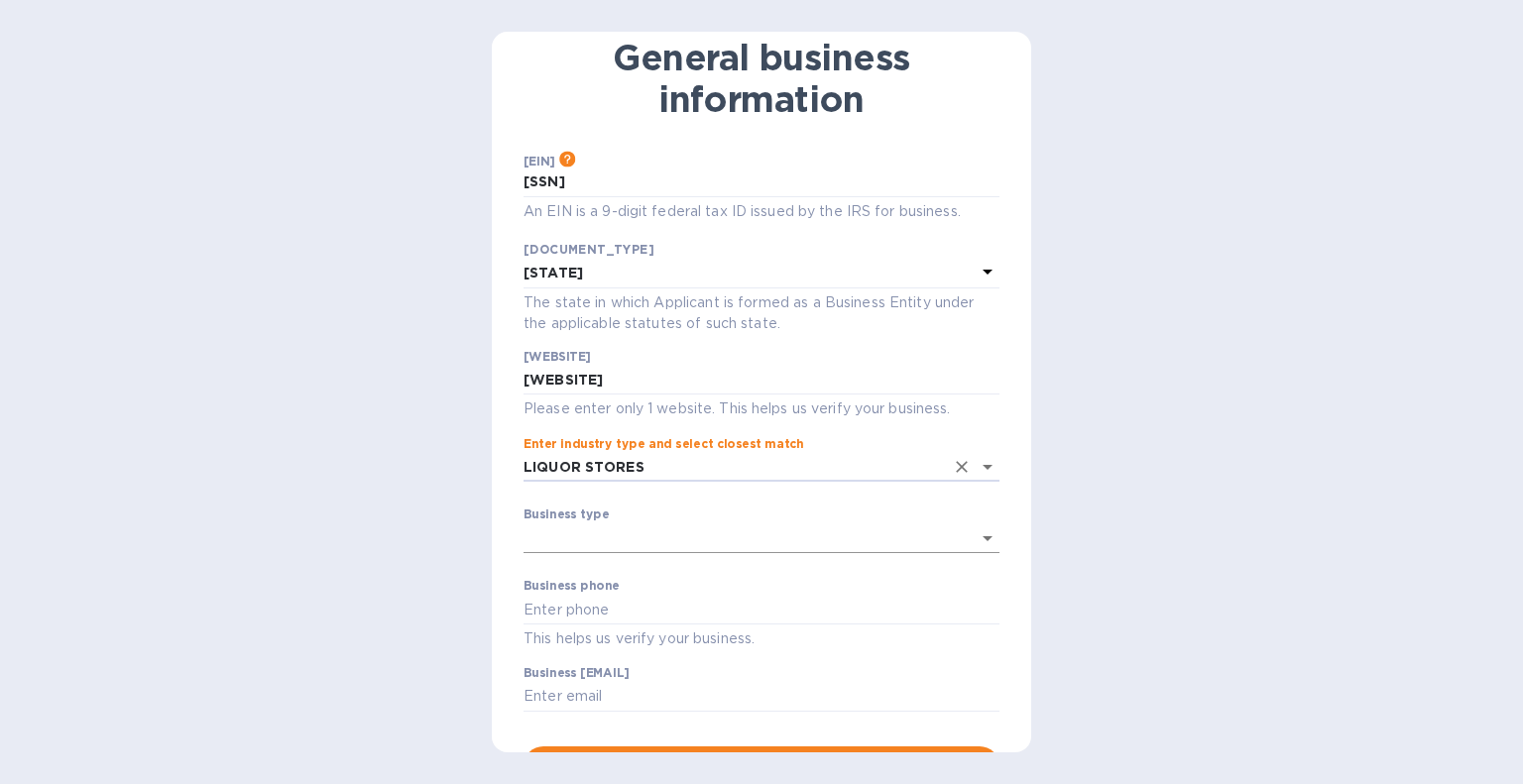 type on "LIQUOR STORES" 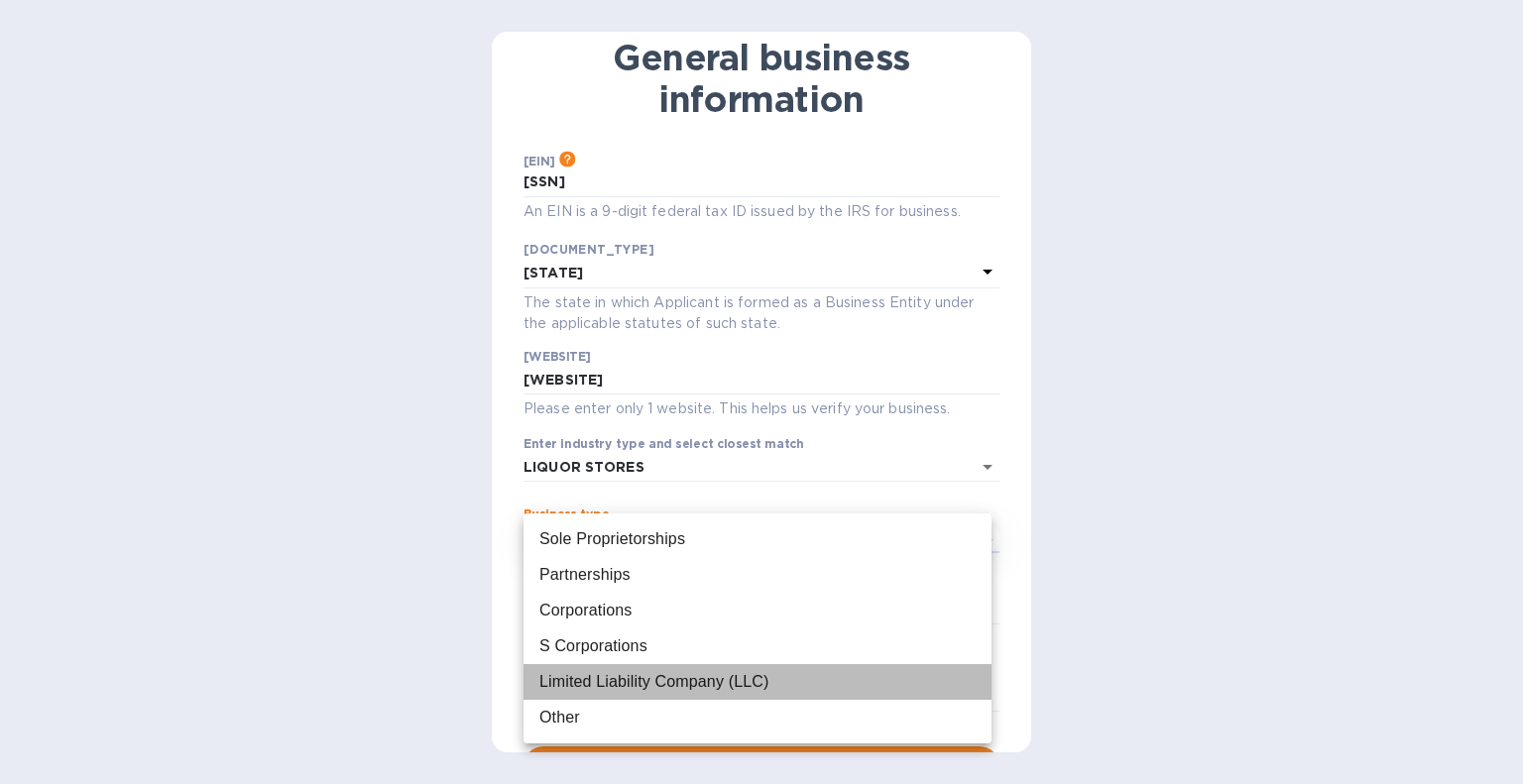 click on "Limited Liability Company (LLC)" at bounding box center [653, 682] 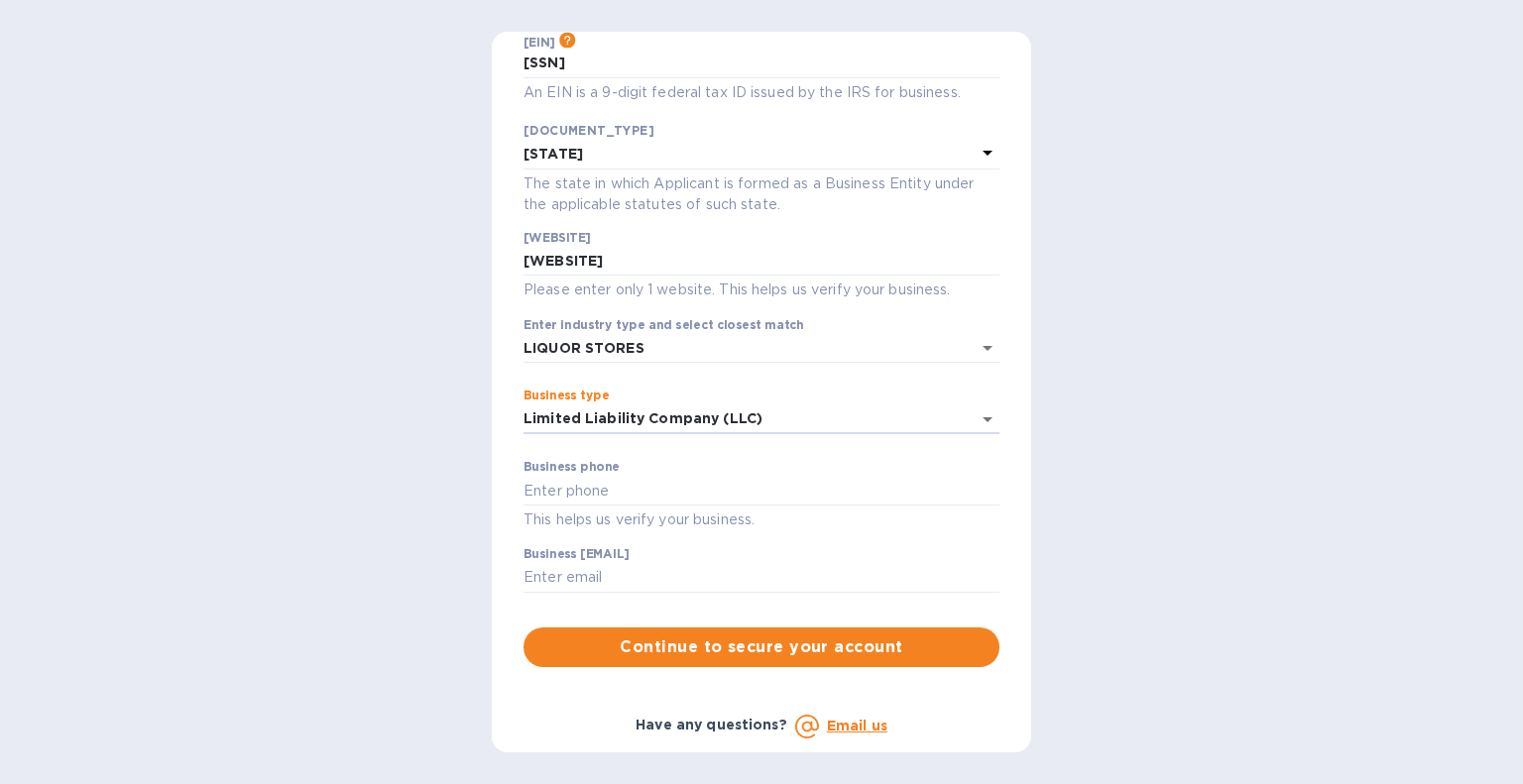 scroll, scrollTop: 221, scrollLeft: 0, axis: vertical 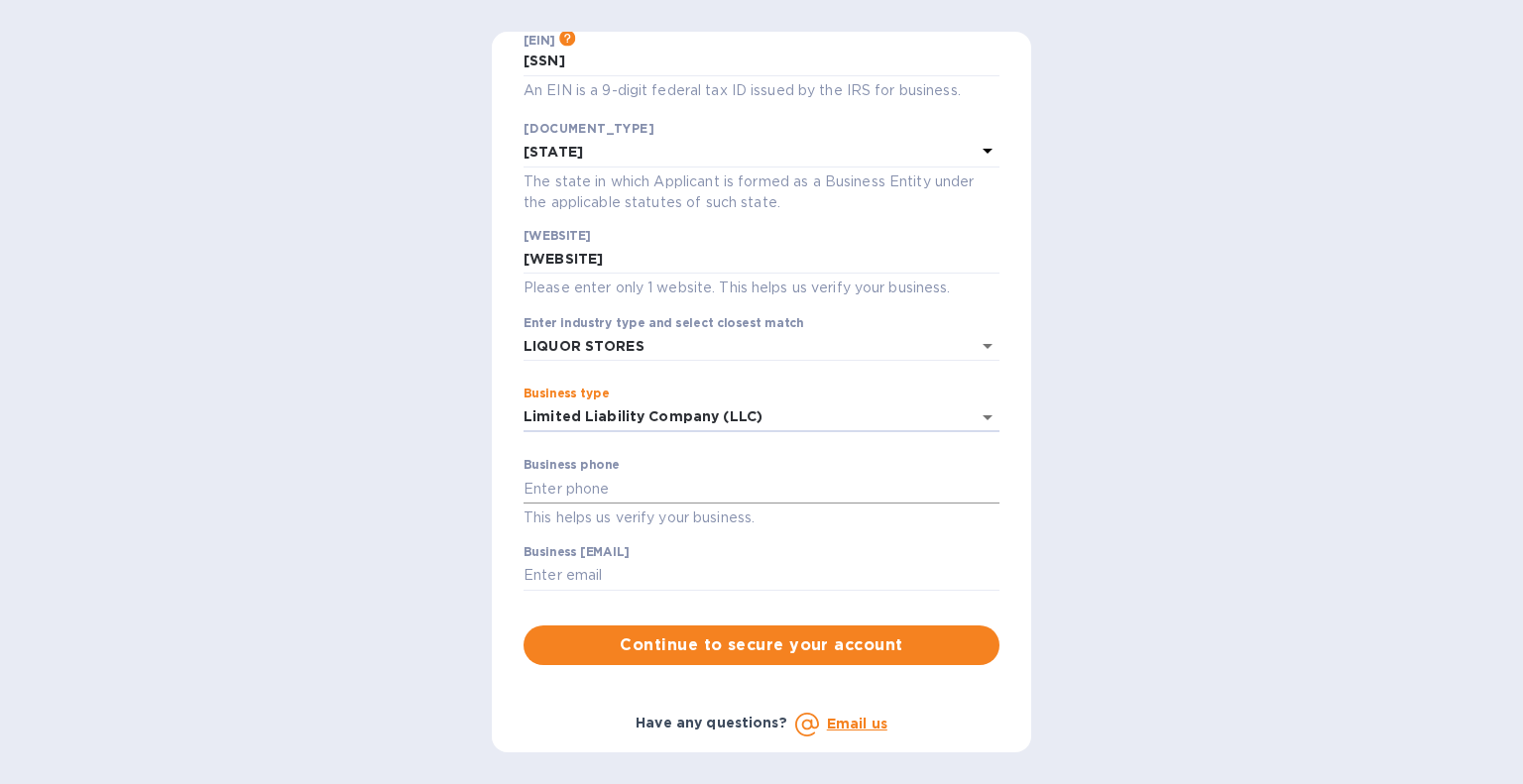 click at bounding box center [762, 489] 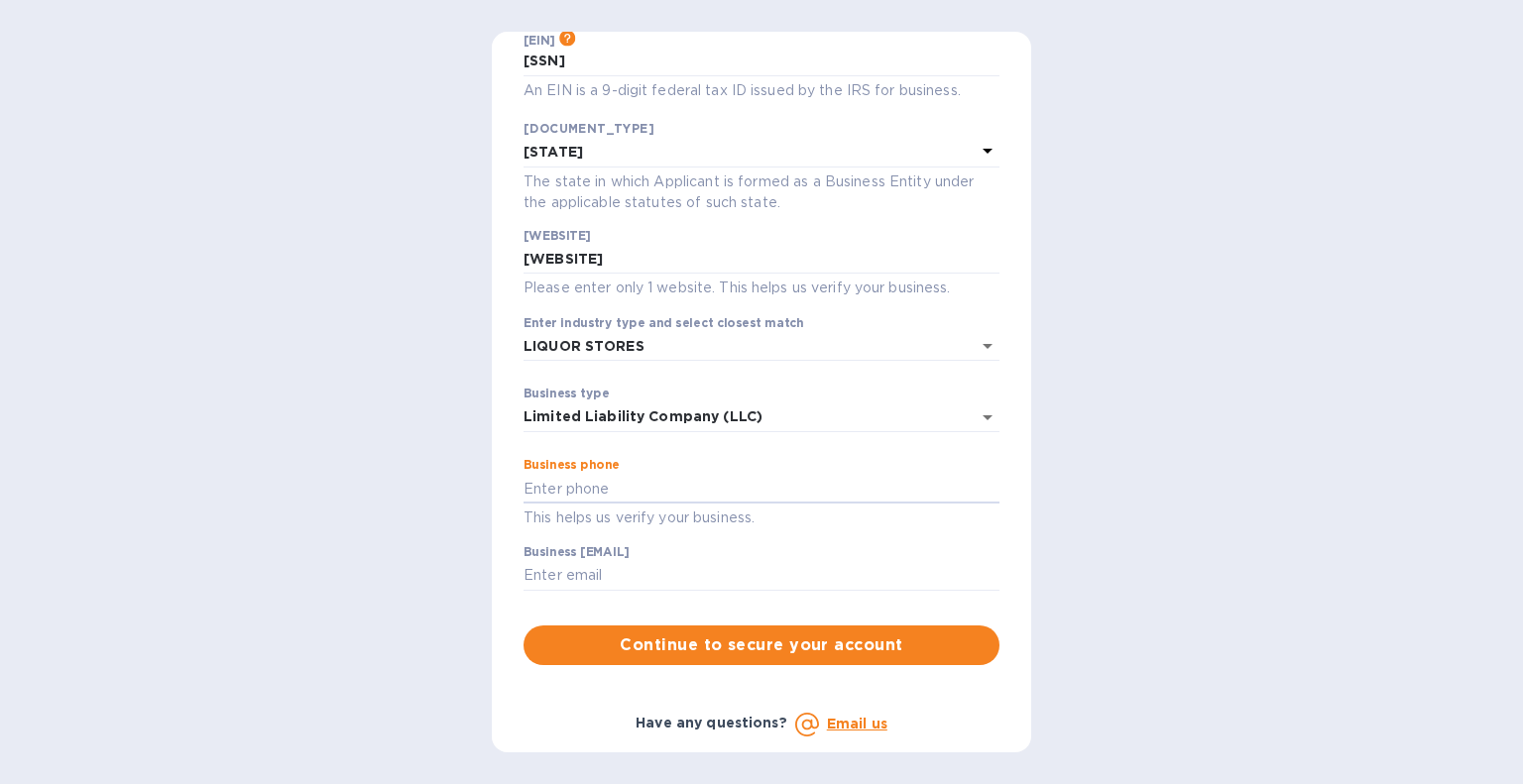 type on "[PHONE]" 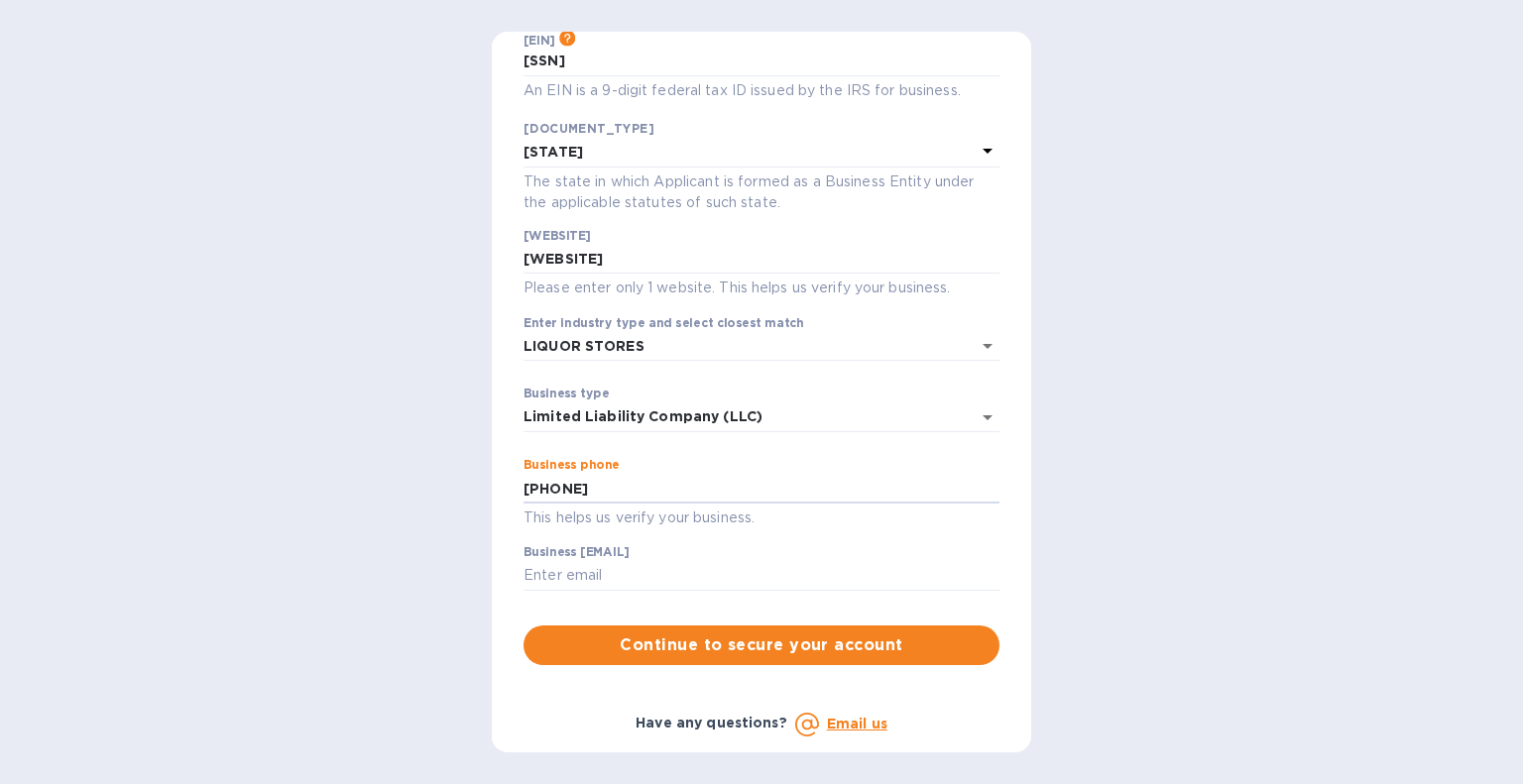type on "Limited Liability Company (LLC)" 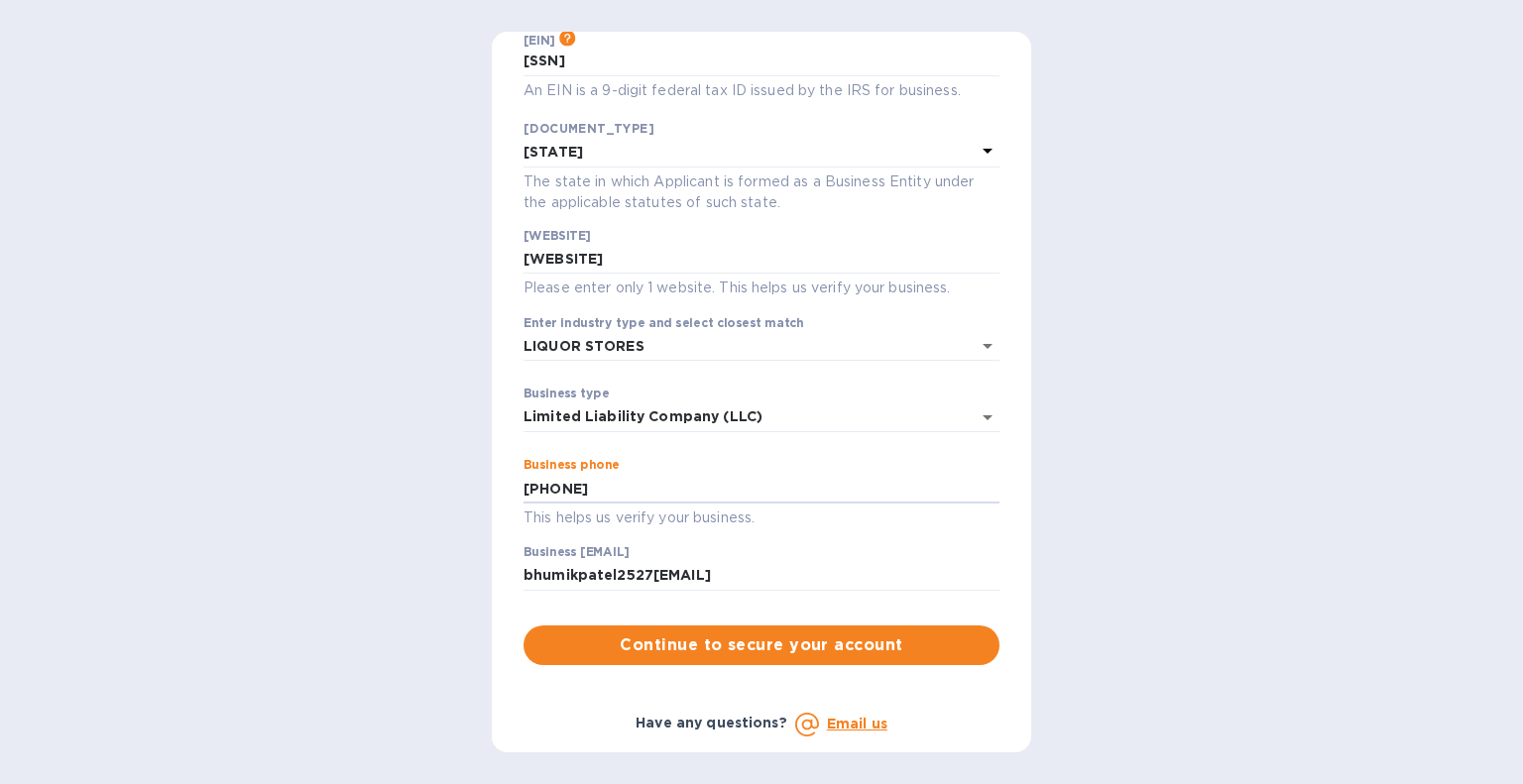 type on "Limited Liability Company (LLC)" 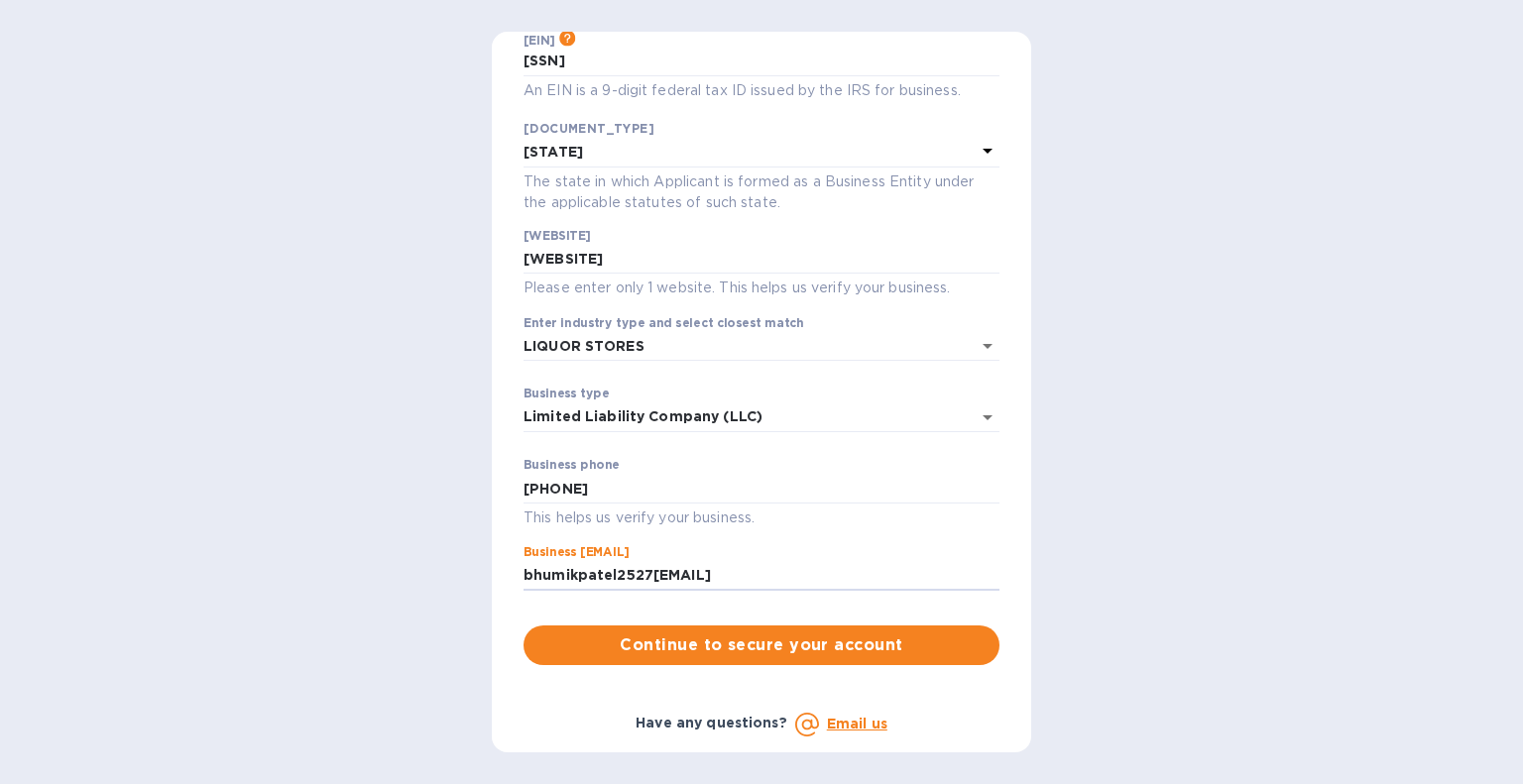 drag, startPoint x: 644, startPoint y: 571, endPoint x: 342, endPoint y: 543, distance: 303.29524 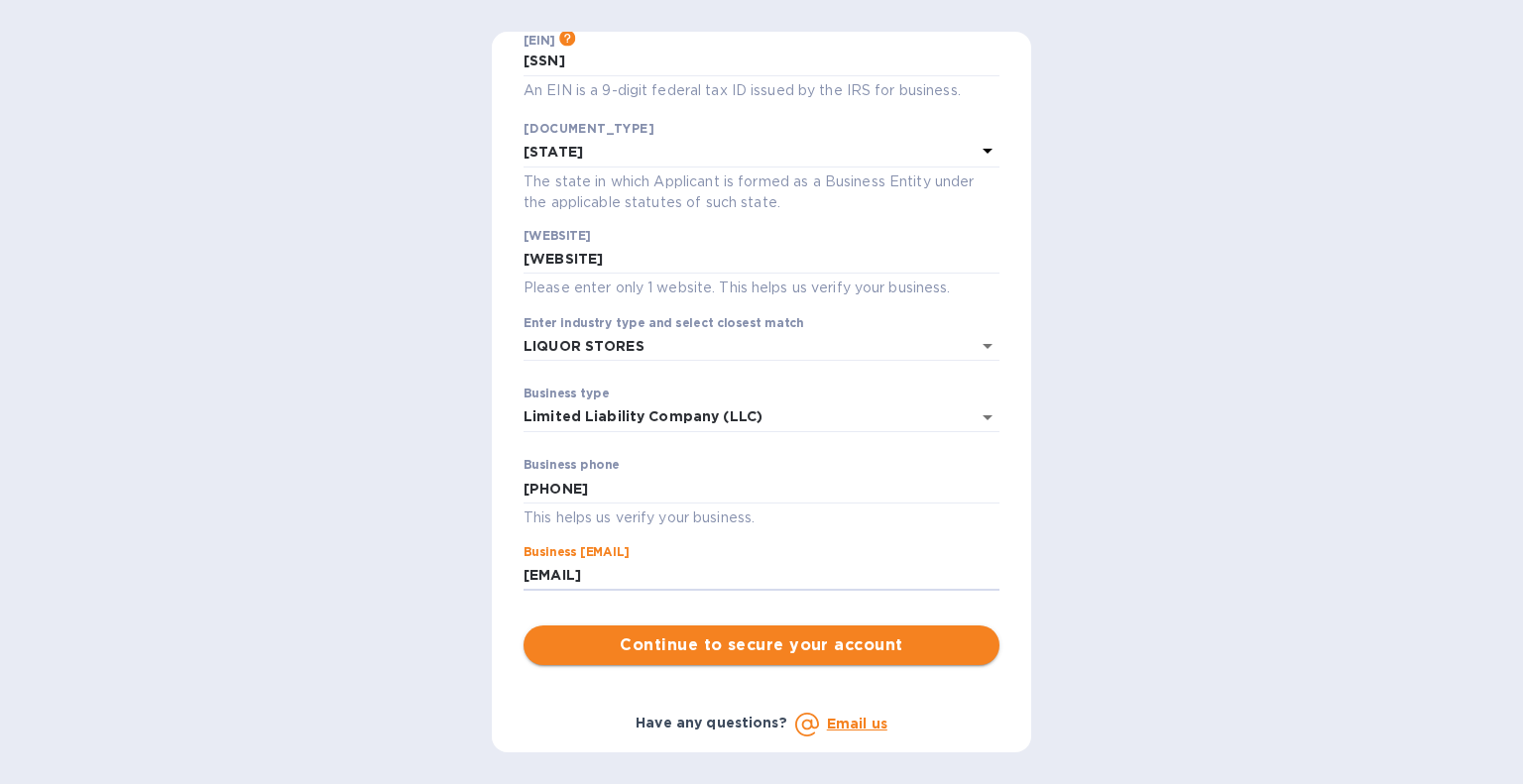 type on "[EMAIL]" 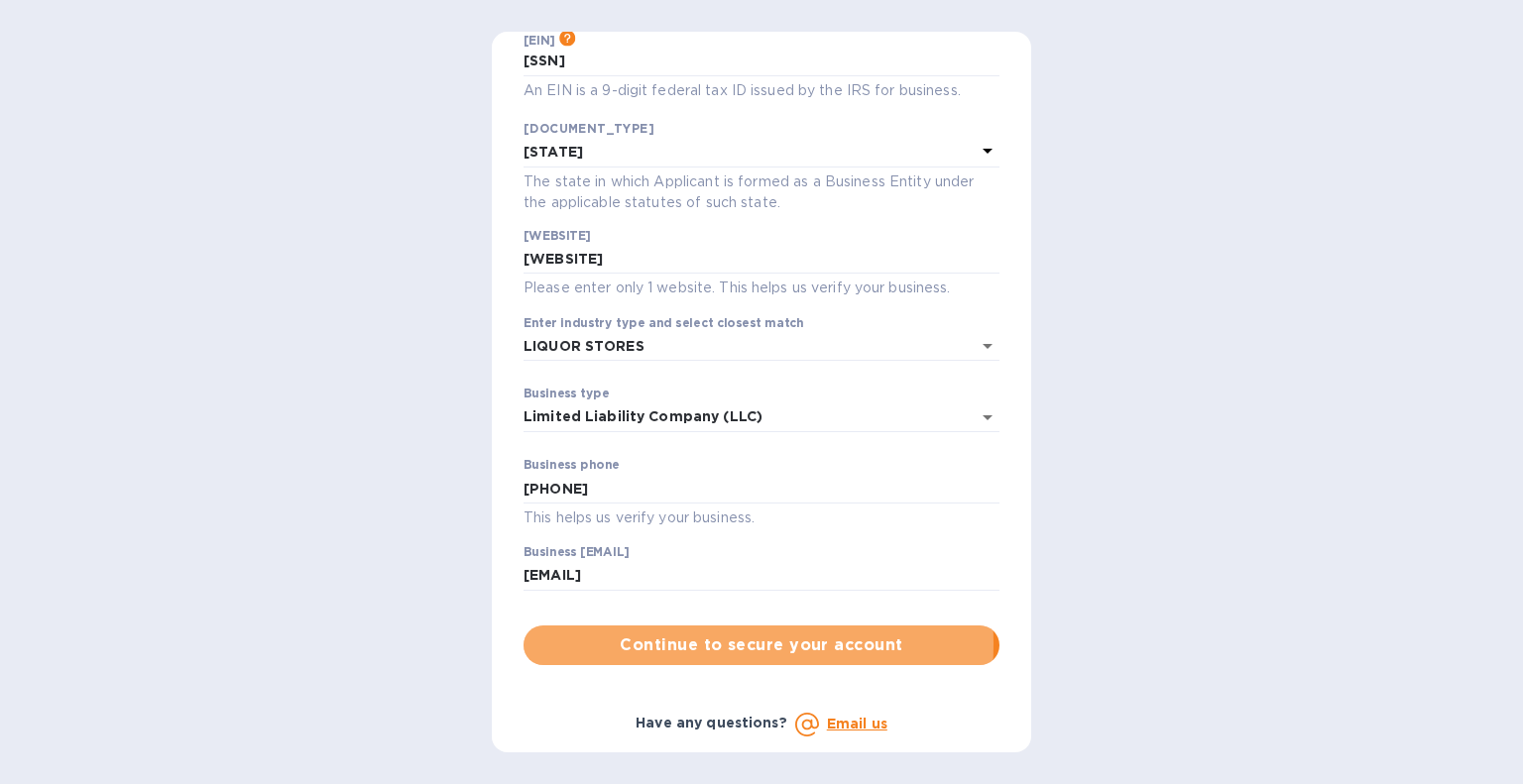 click on "Continue to secure your account" at bounding box center (762, 645) 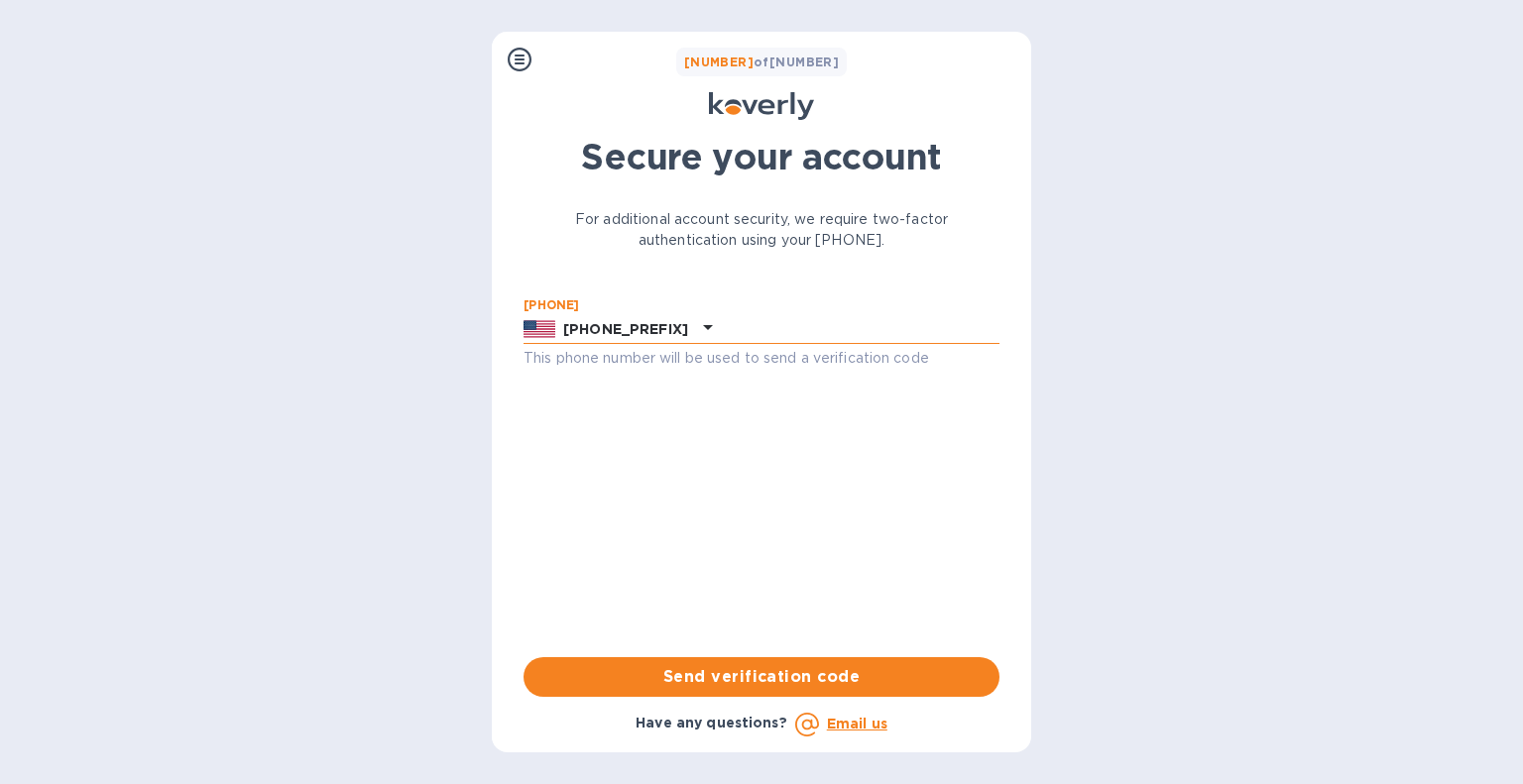 click at bounding box center [860, 329] 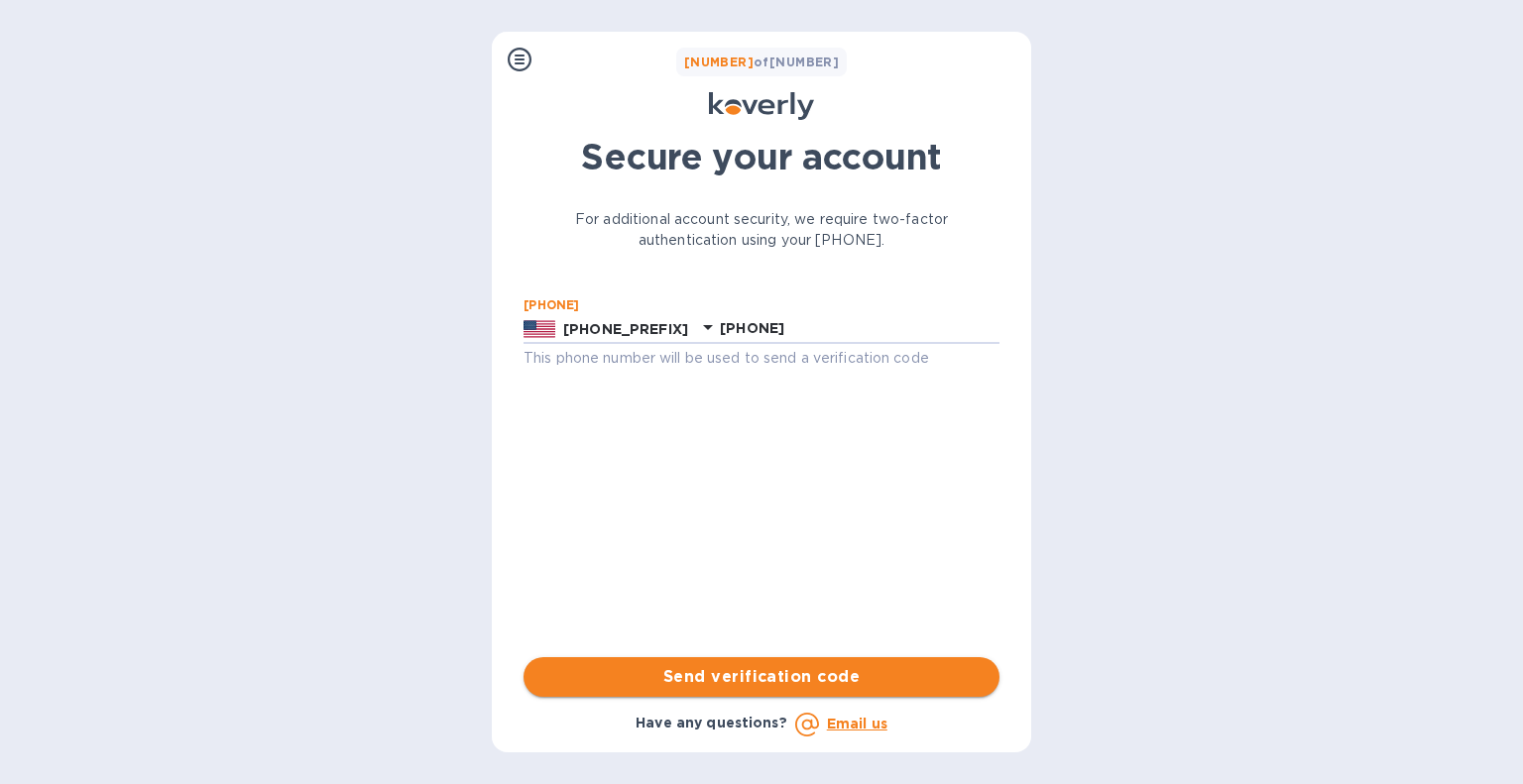 type on "[PHONE]" 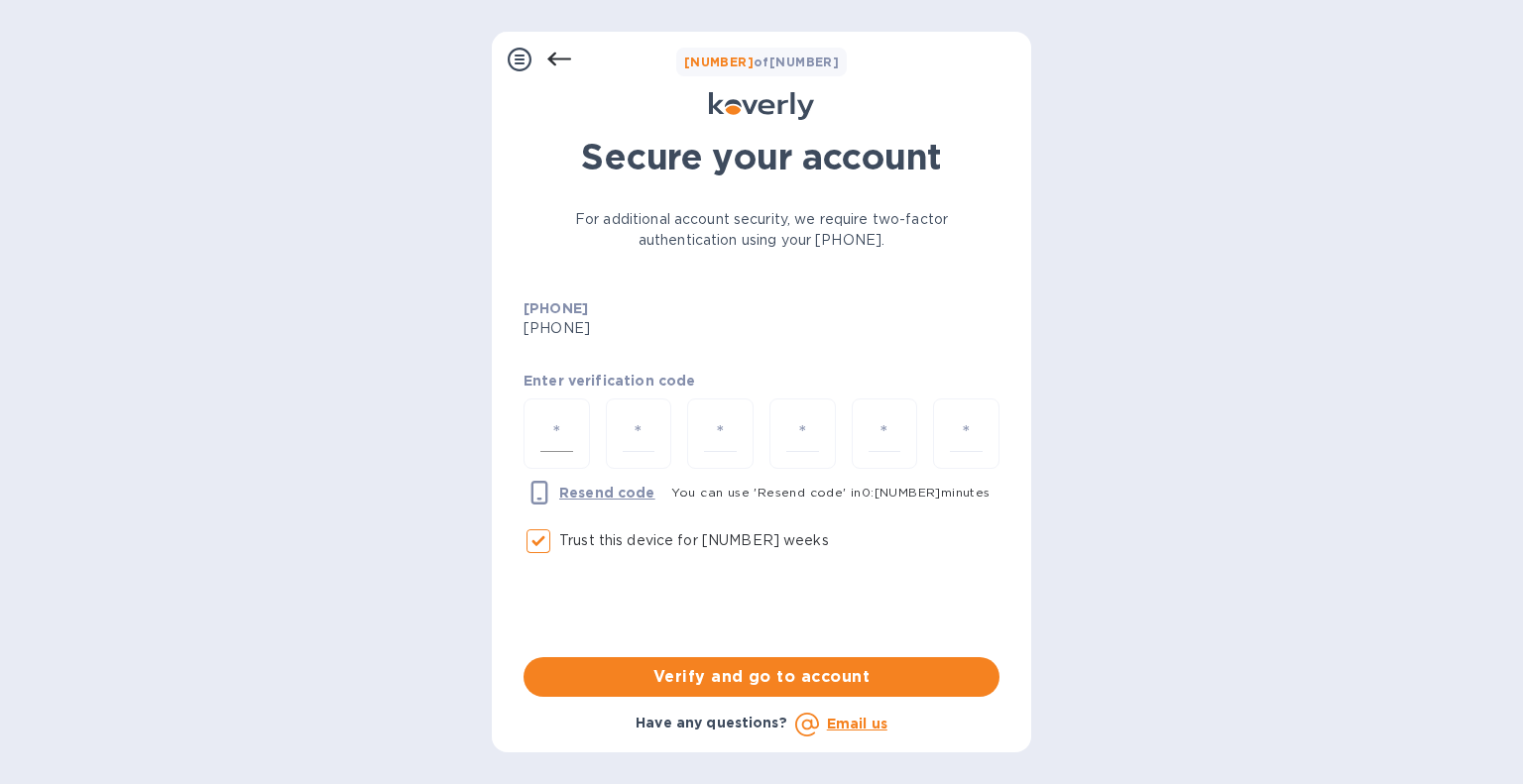 click at bounding box center [556, 433] 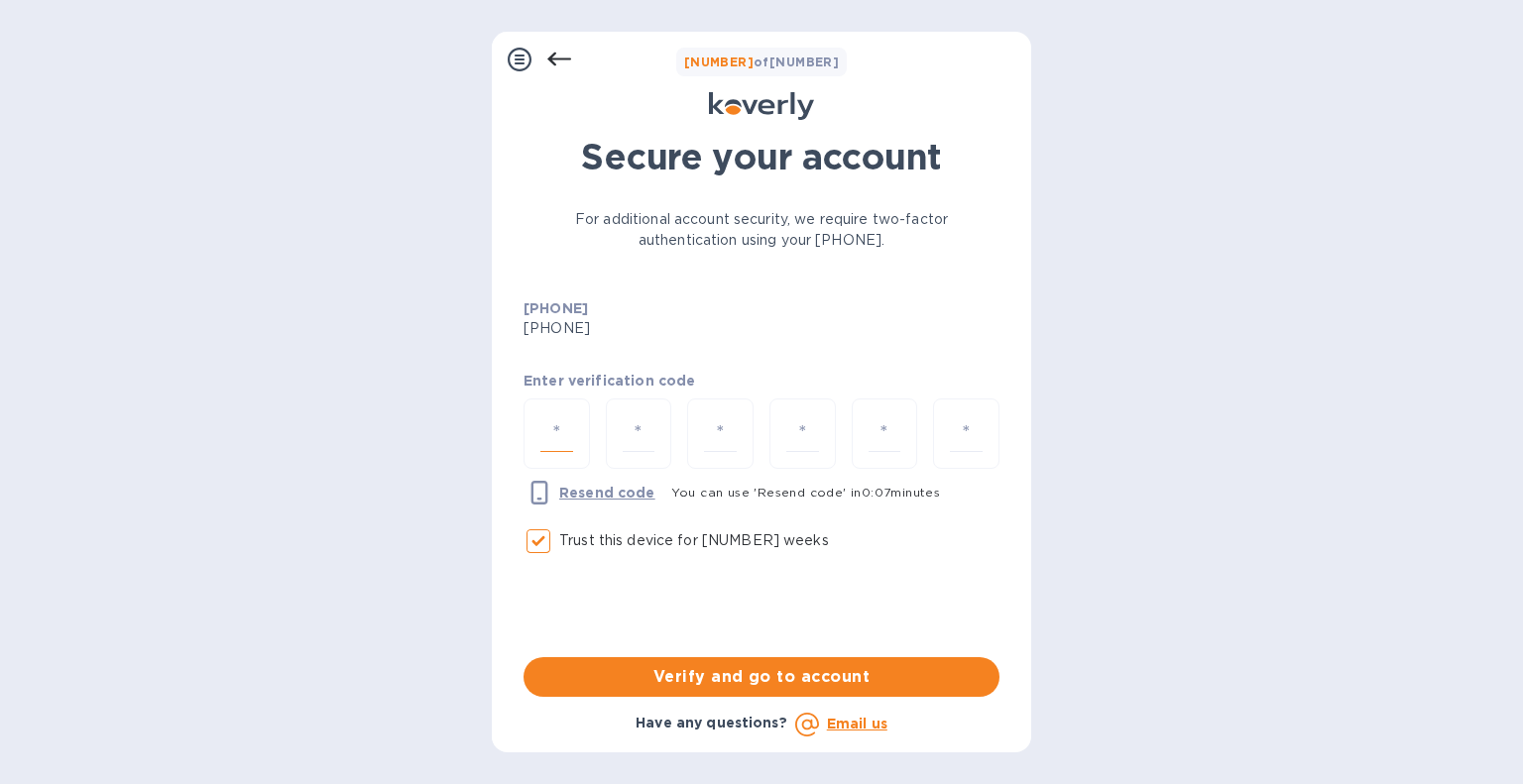 type on "9" 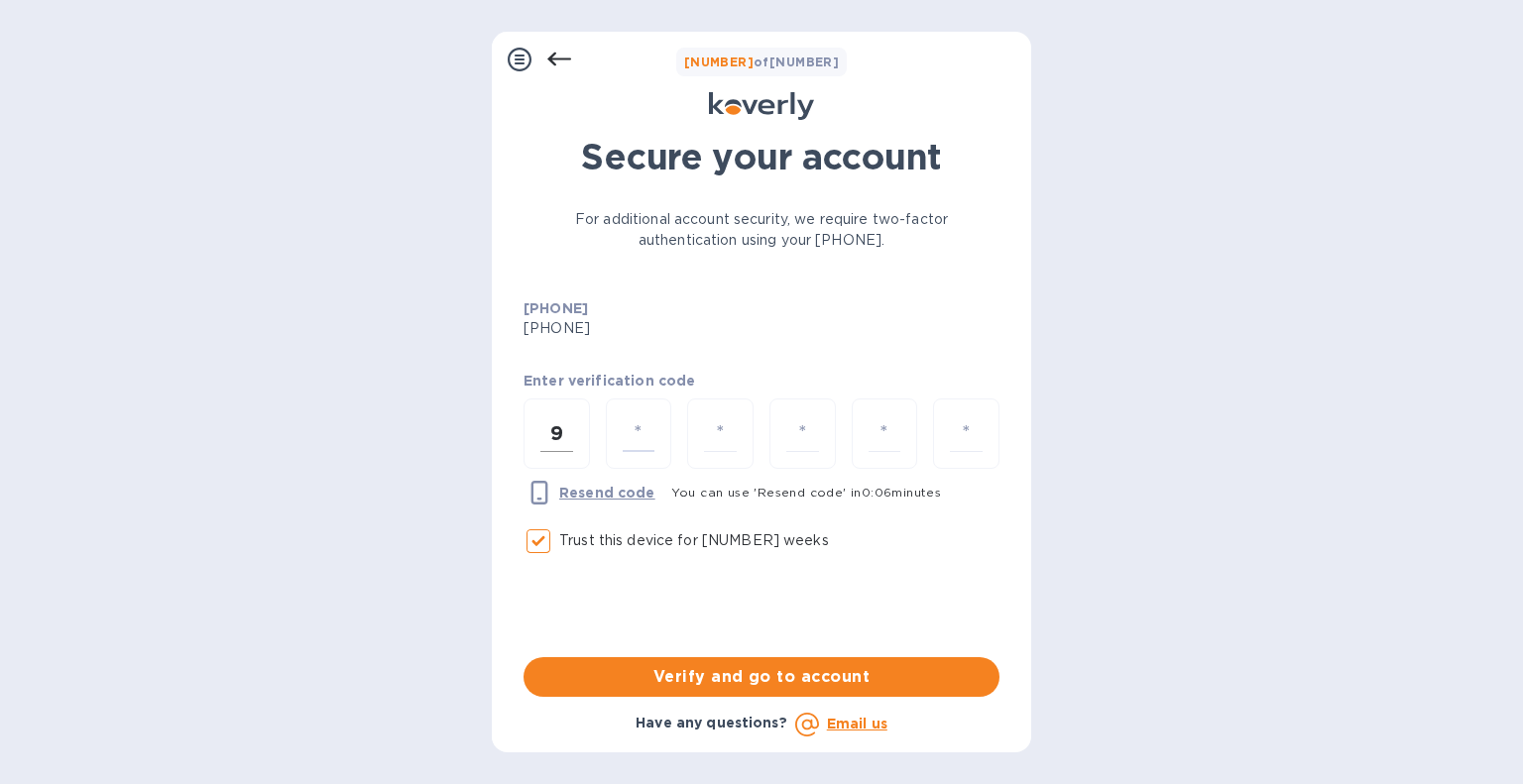 type on "9" 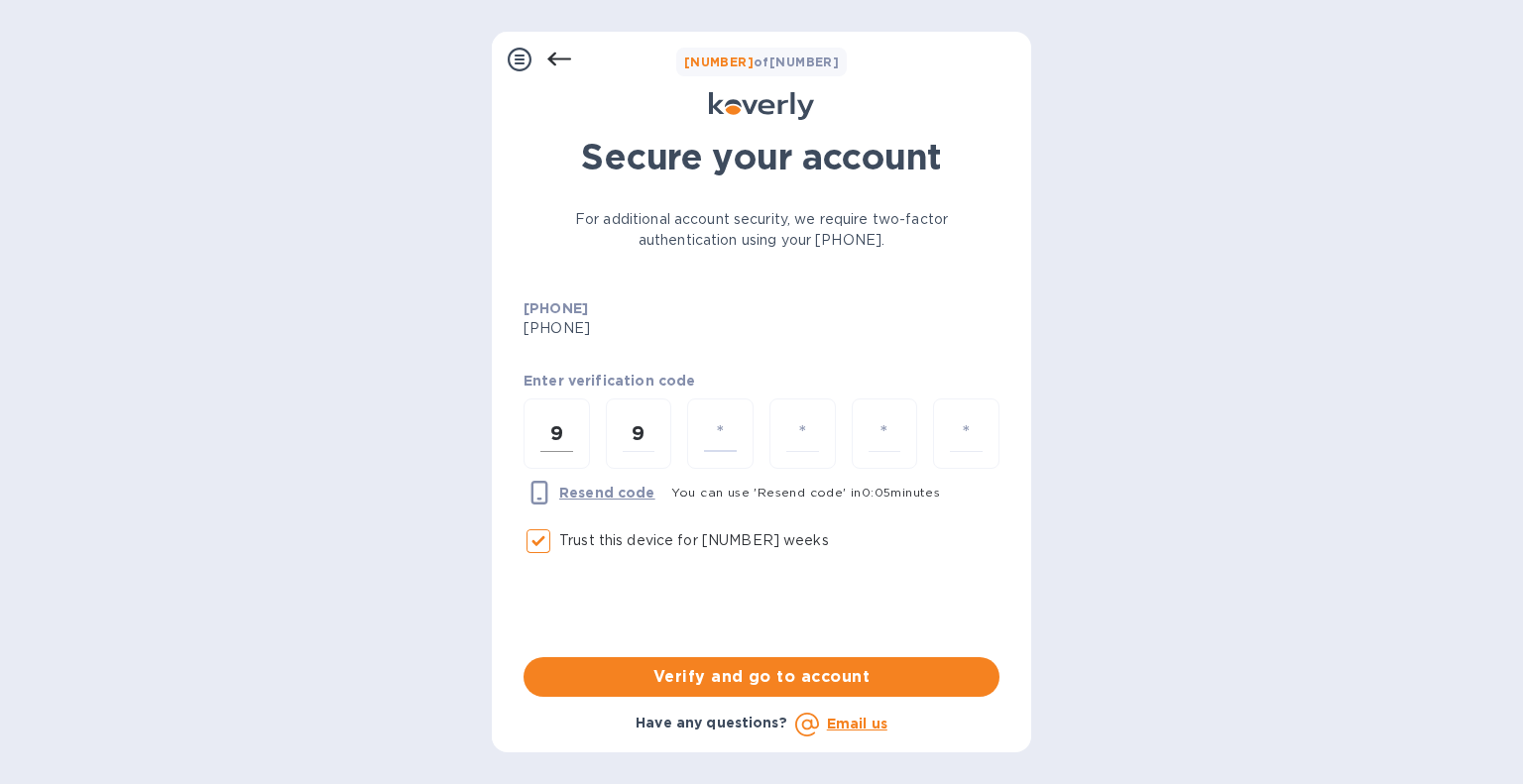 type on "5" 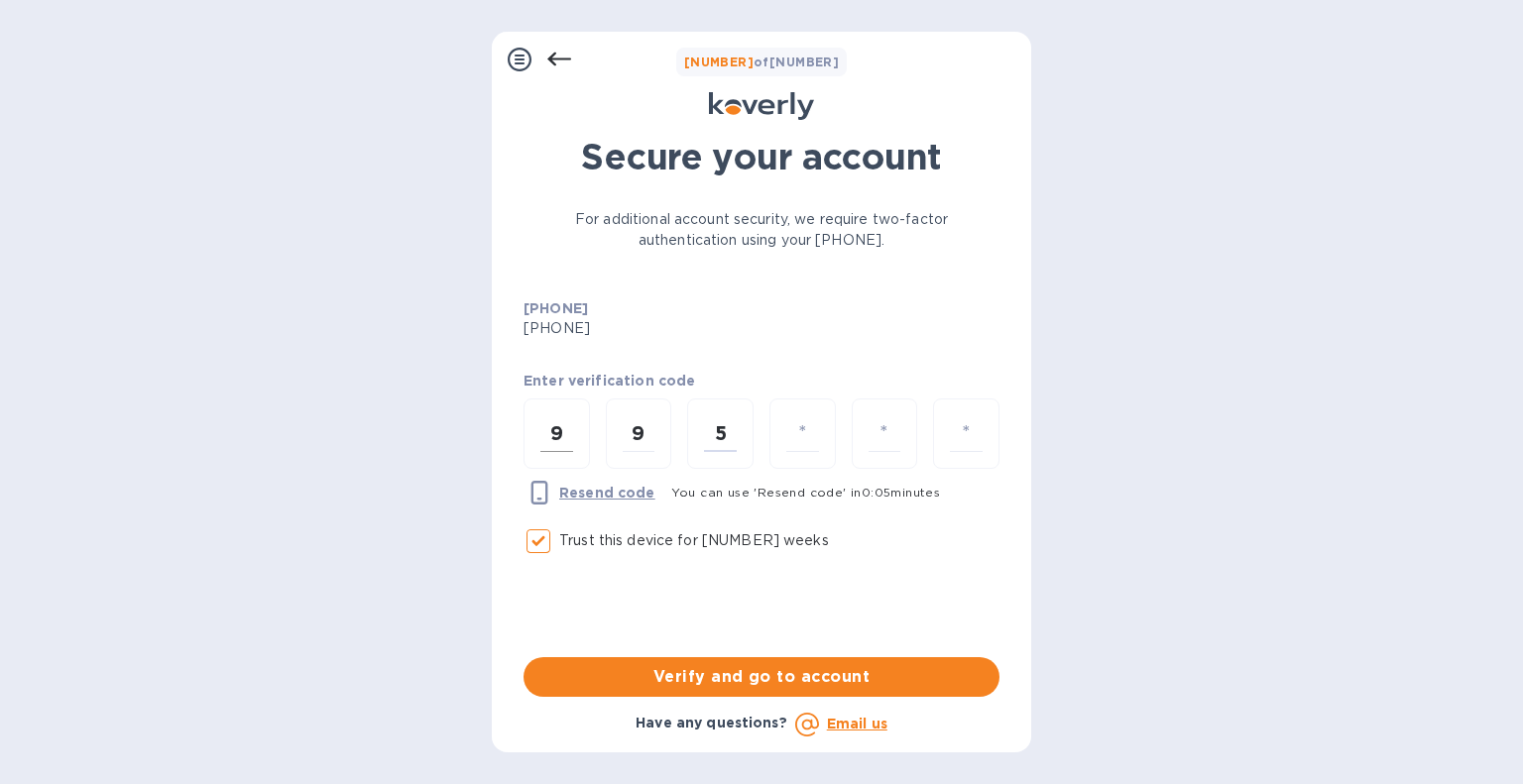 type on "[NUMBER]" 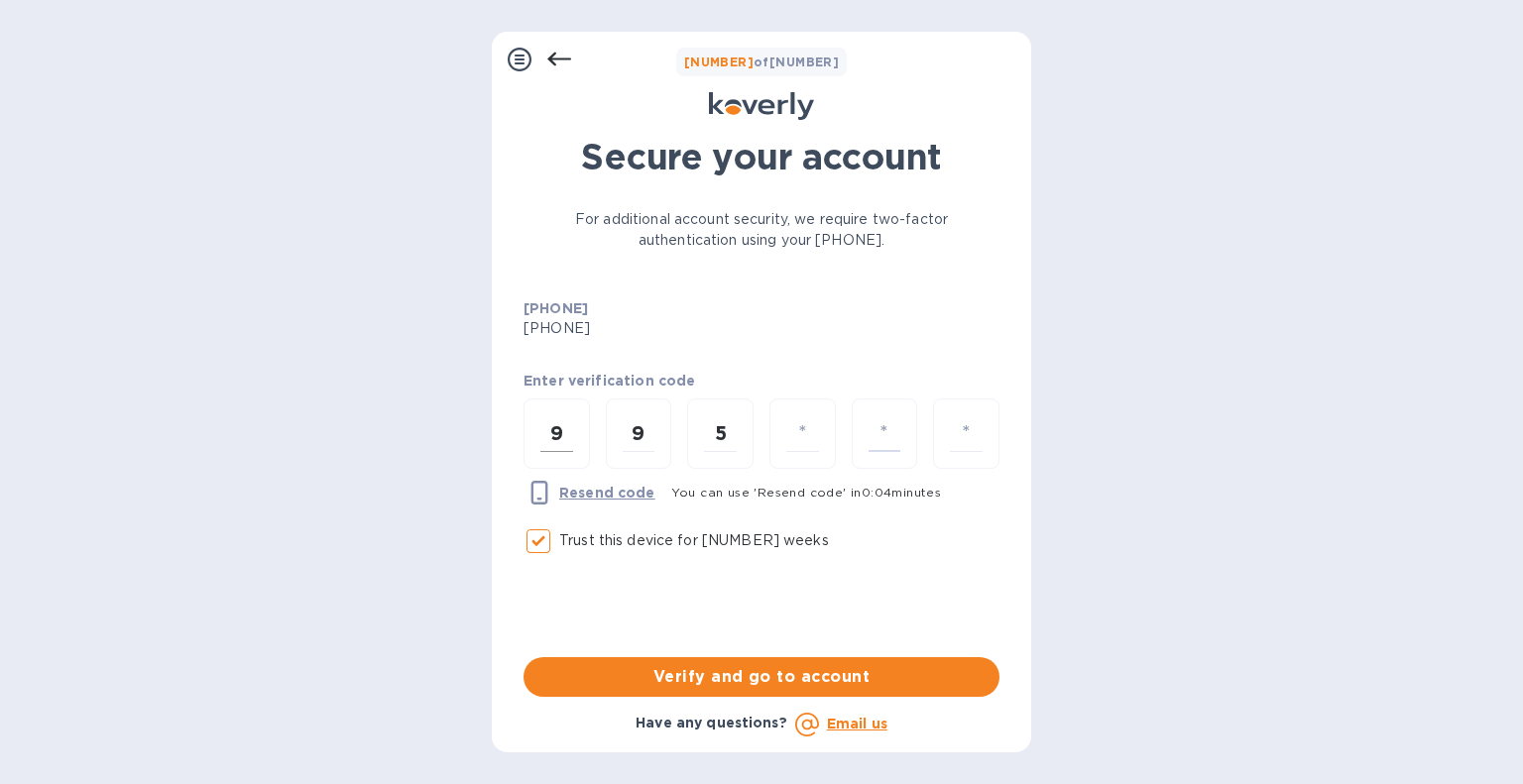 type on "[NUMBER]" 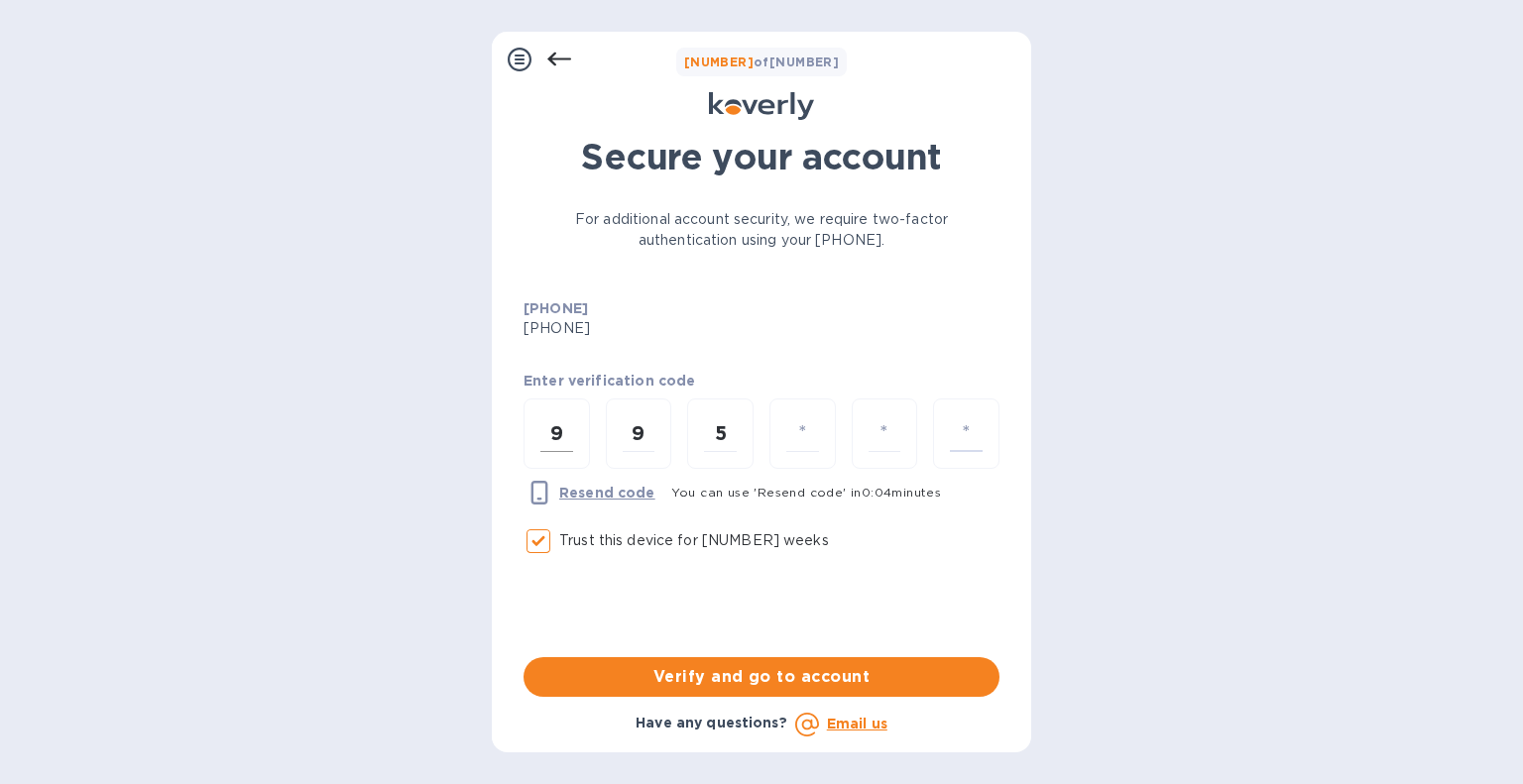 type on "2" 